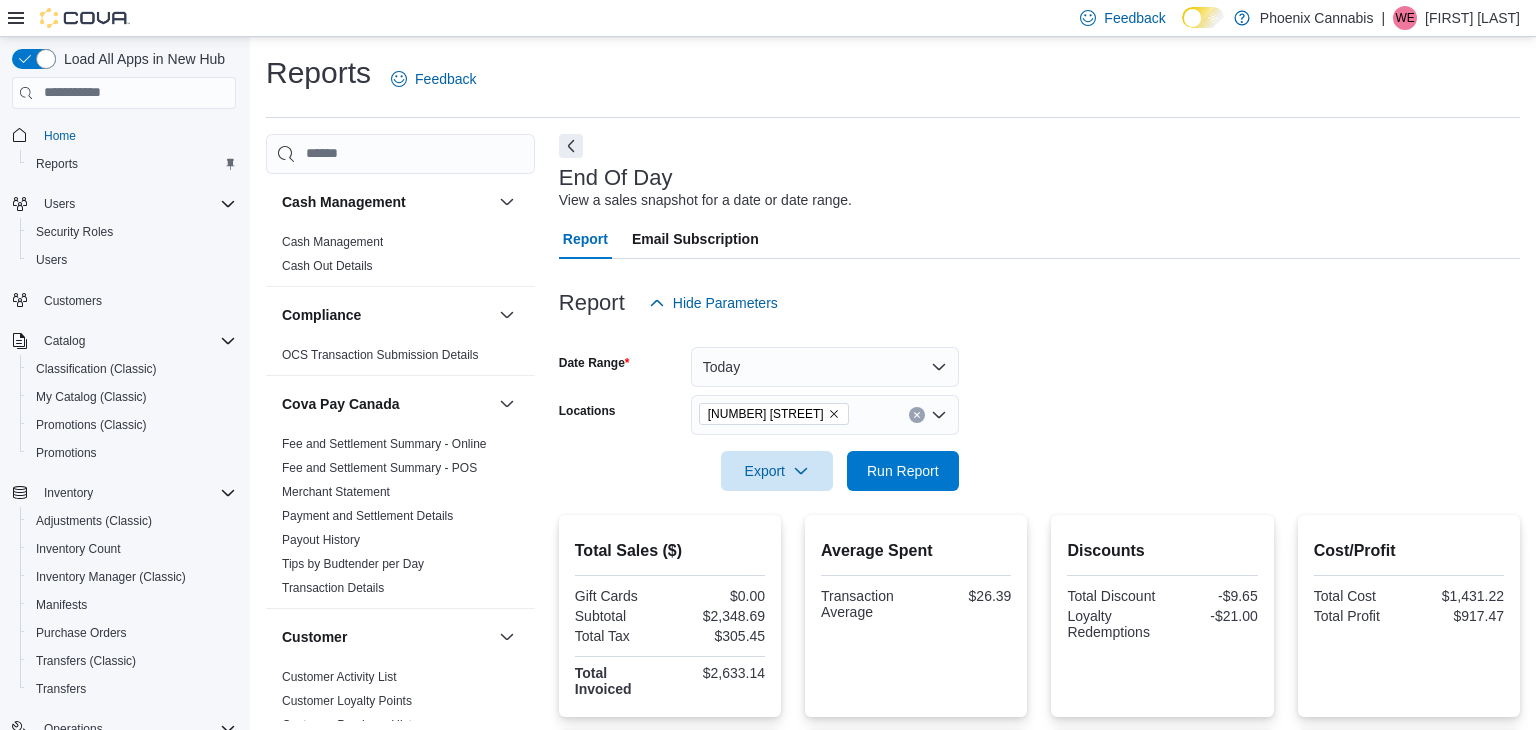 scroll, scrollTop: 114, scrollLeft: 0, axis: vertical 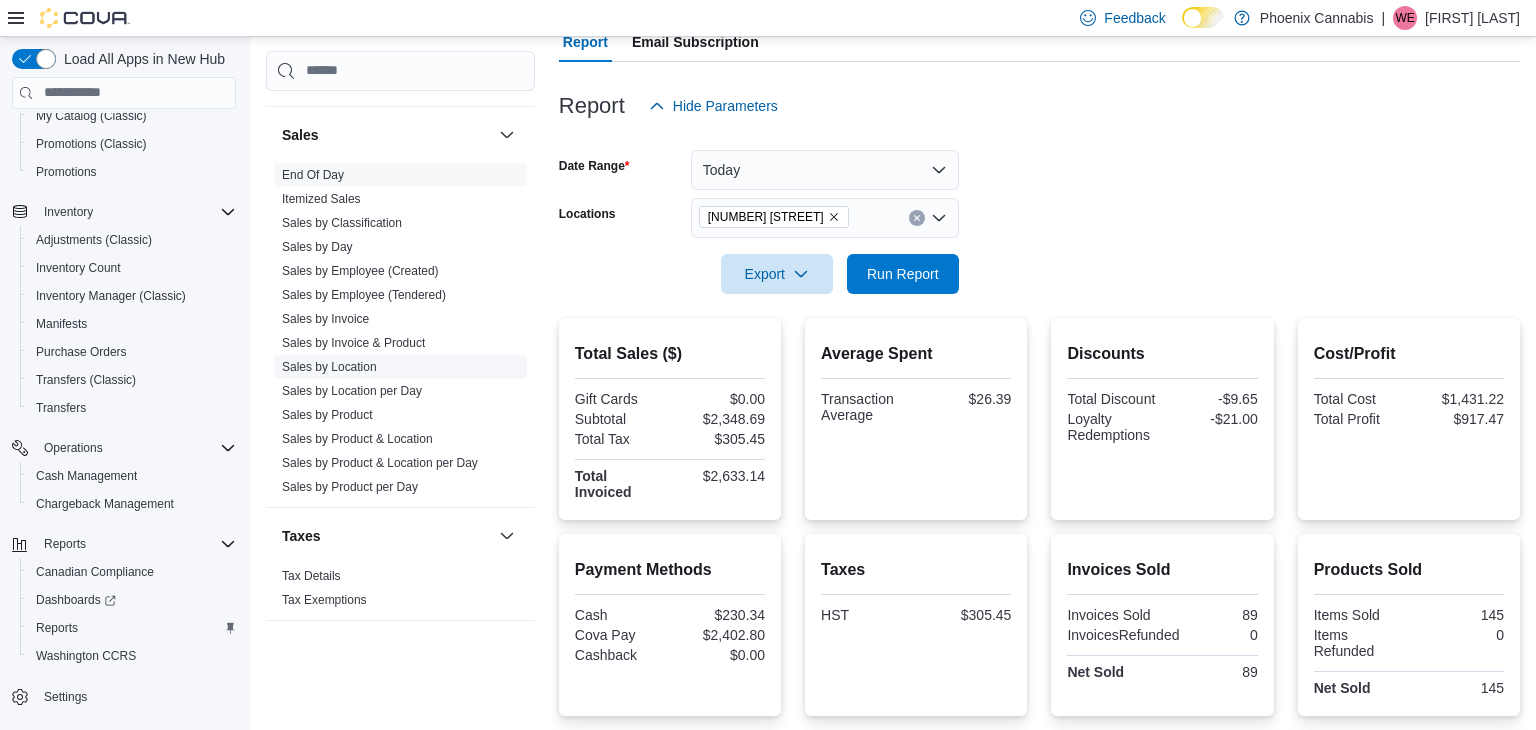 click on "Sales by Location" at bounding box center (329, 366) 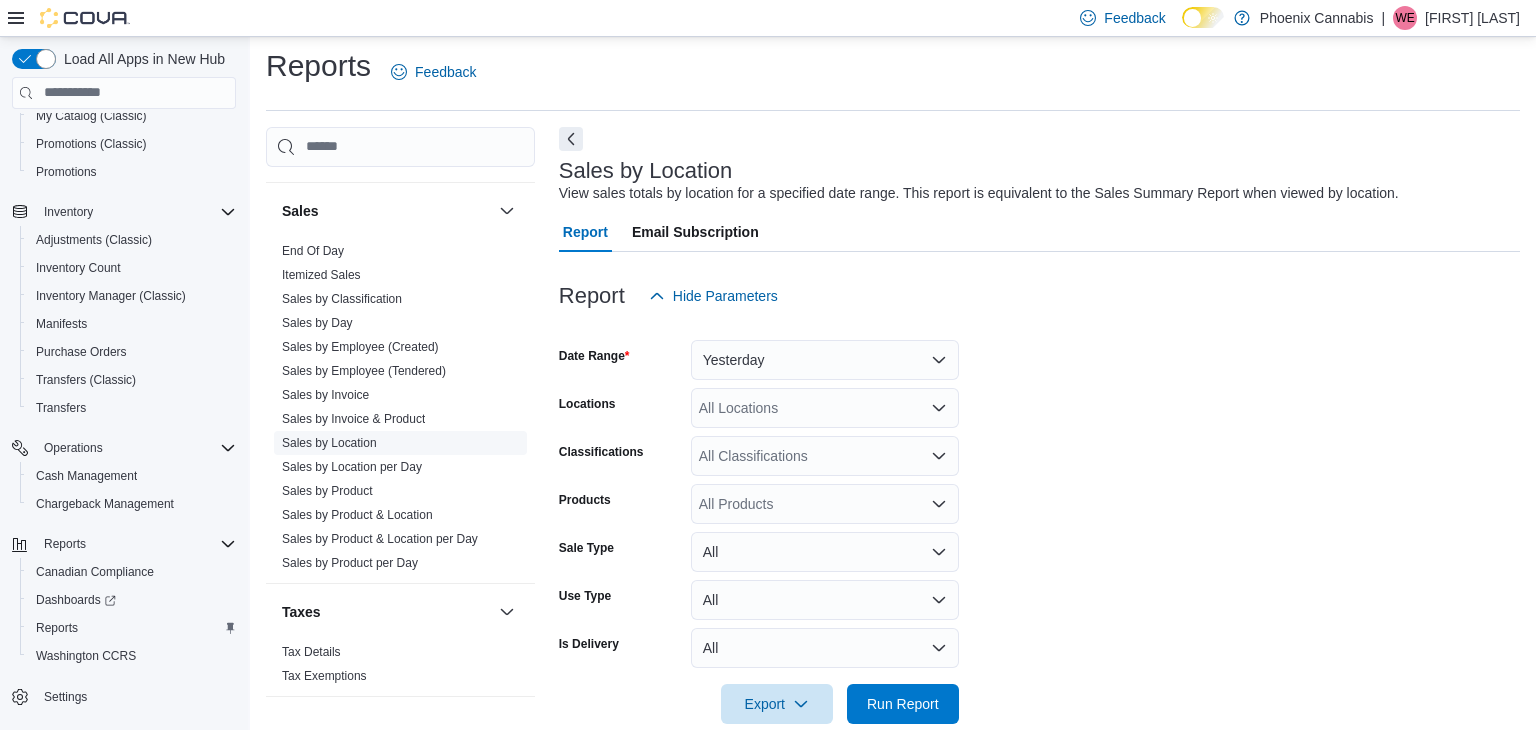 scroll, scrollTop: 40, scrollLeft: 0, axis: vertical 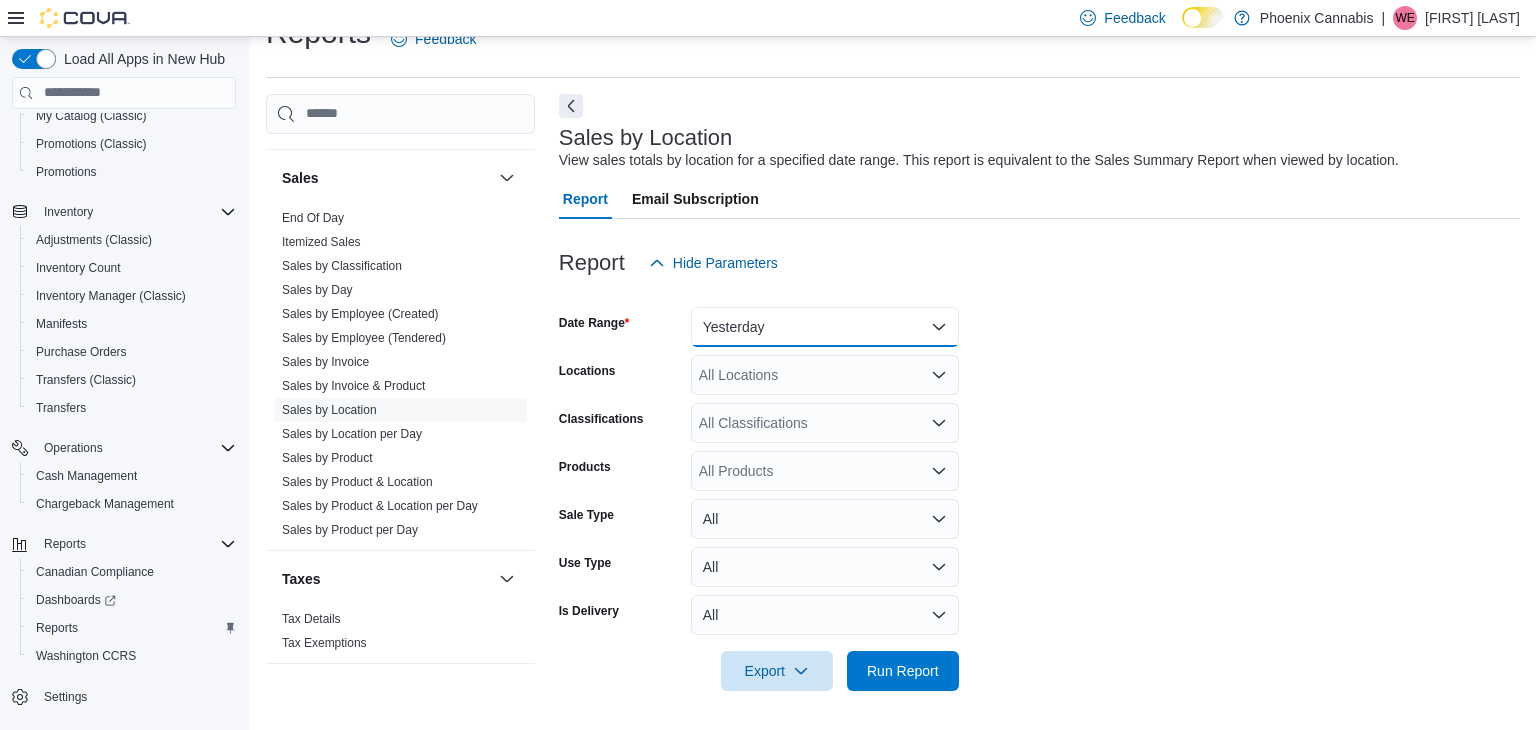 click on "Yesterday" at bounding box center (825, 327) 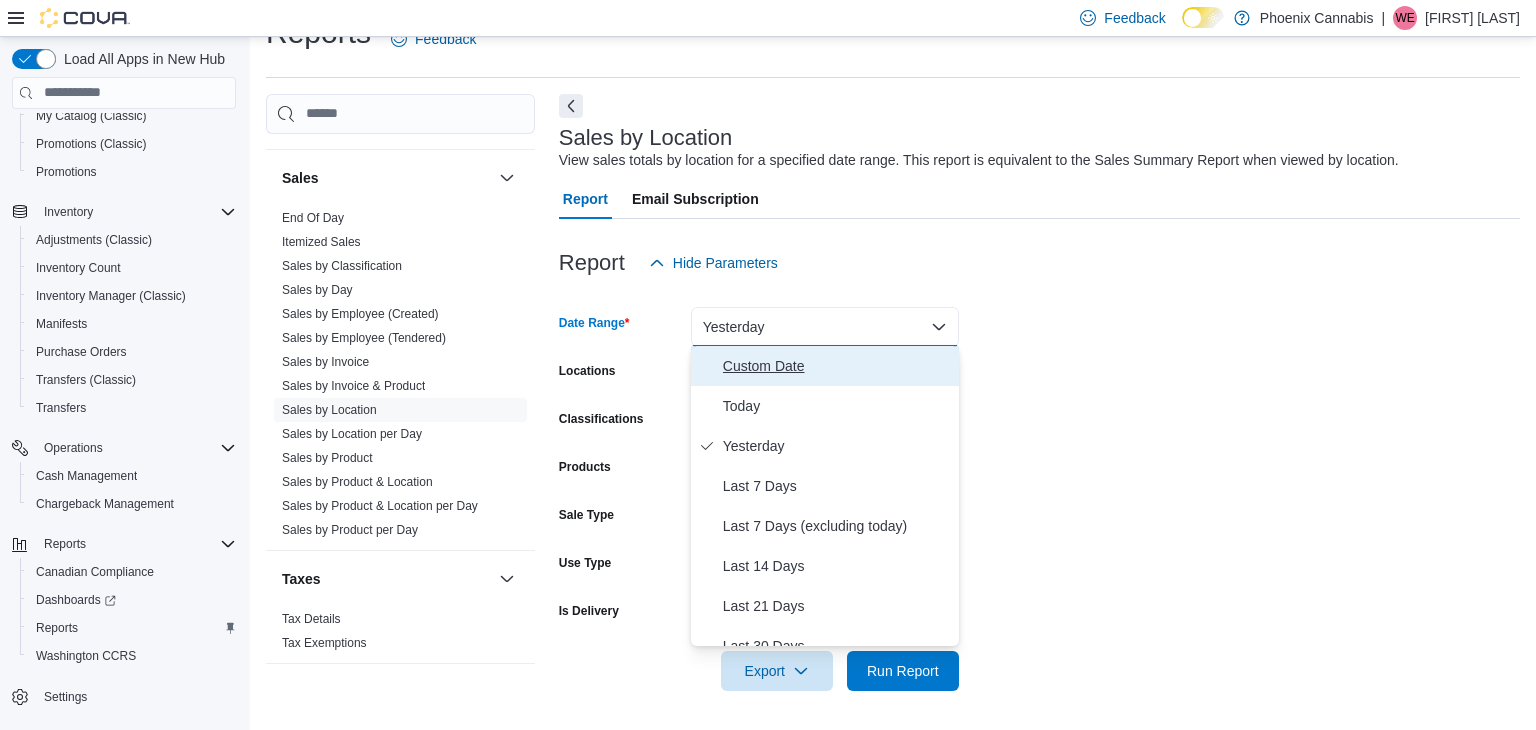 click on "Custom Date" at bounding box center (837, 366) 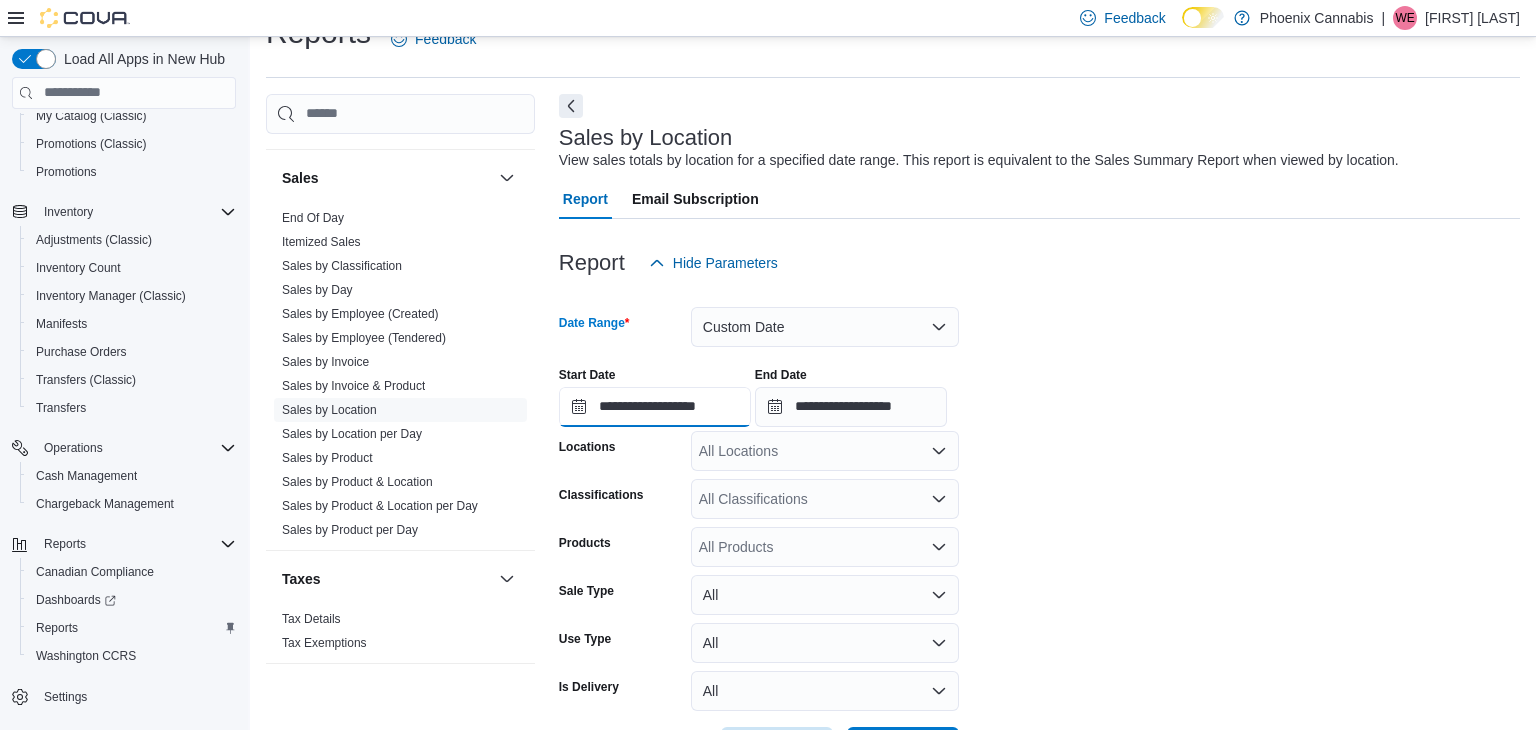 click on "**********" at bounding box center (655, 407) 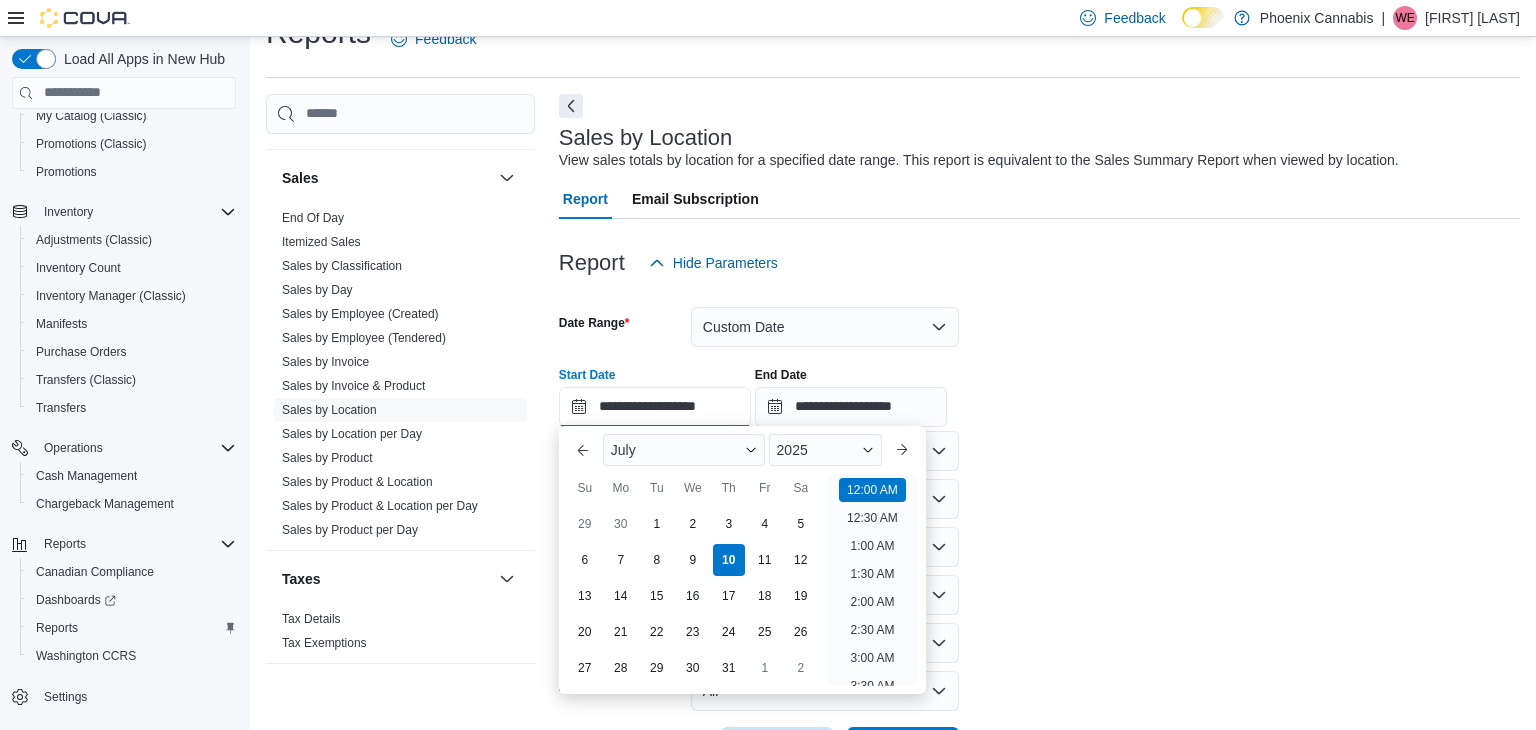 scroll, scrollTop: 62, scrollLeft: 0, axis: vertical 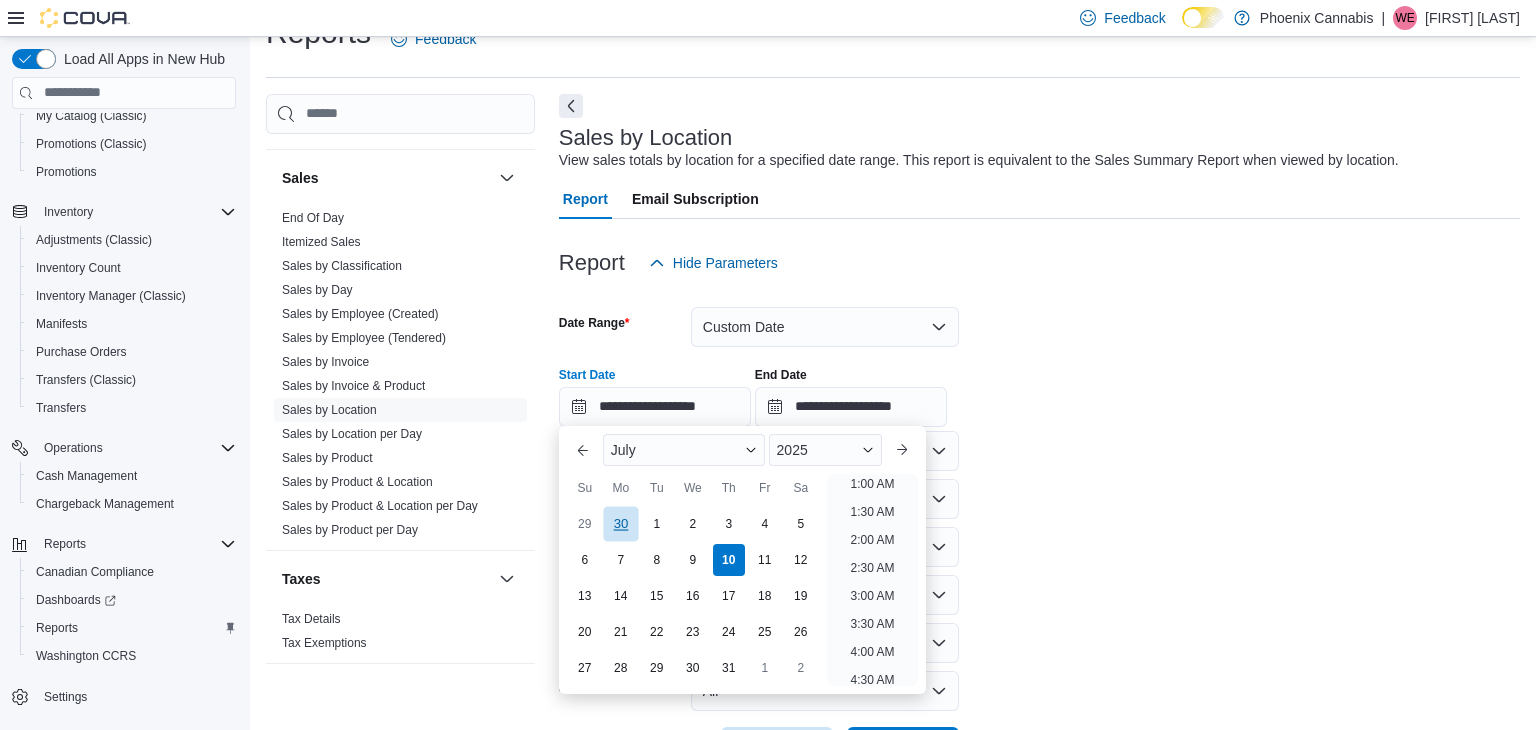 click on "30" at bounding box center [620, 524] 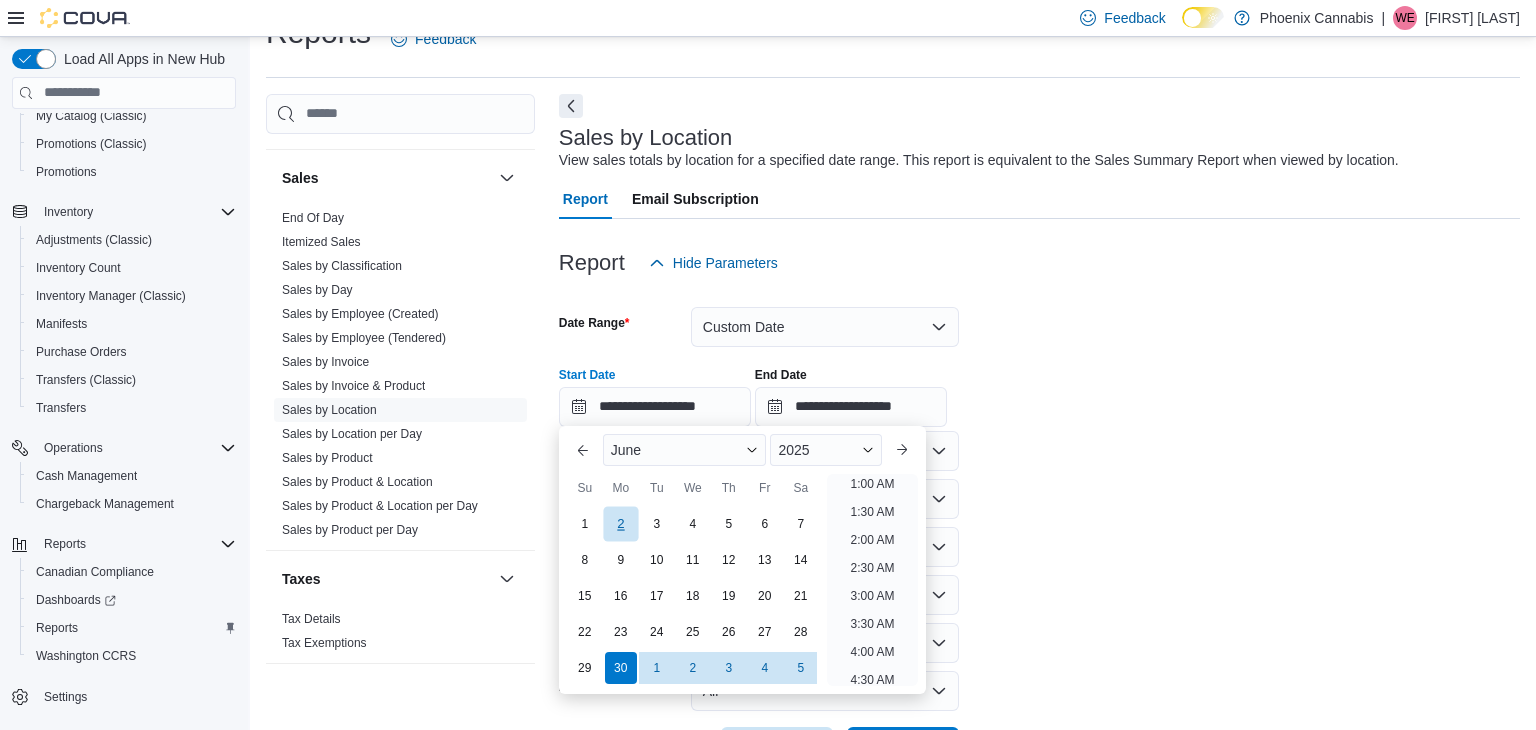 scroll, scrollTop: 4, scrollLeft: 0, axis: vertical 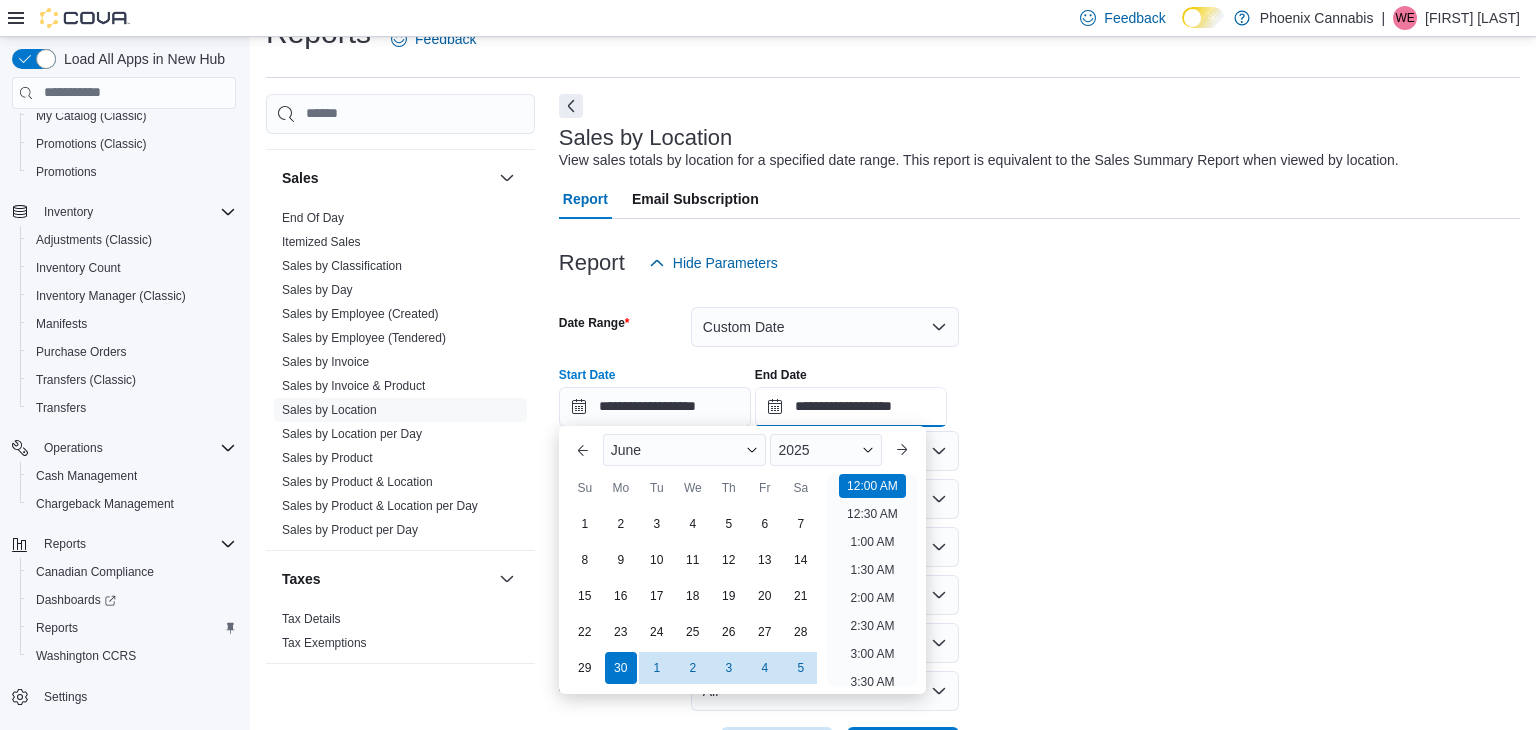 click on "**********" at bounding box center [851, 407] 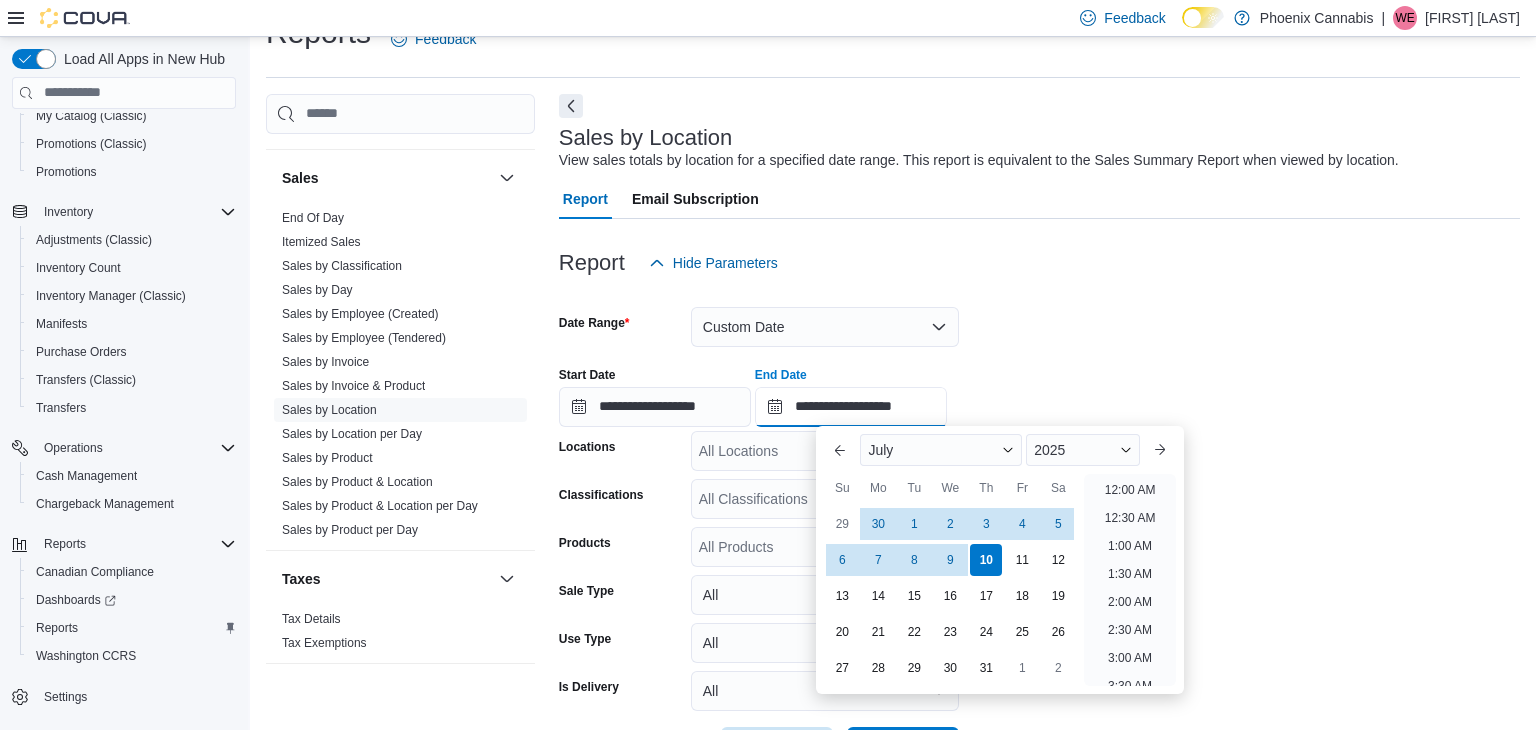 scroll, scrollTop: 1136, scrollLeft: 0, axis: vertical 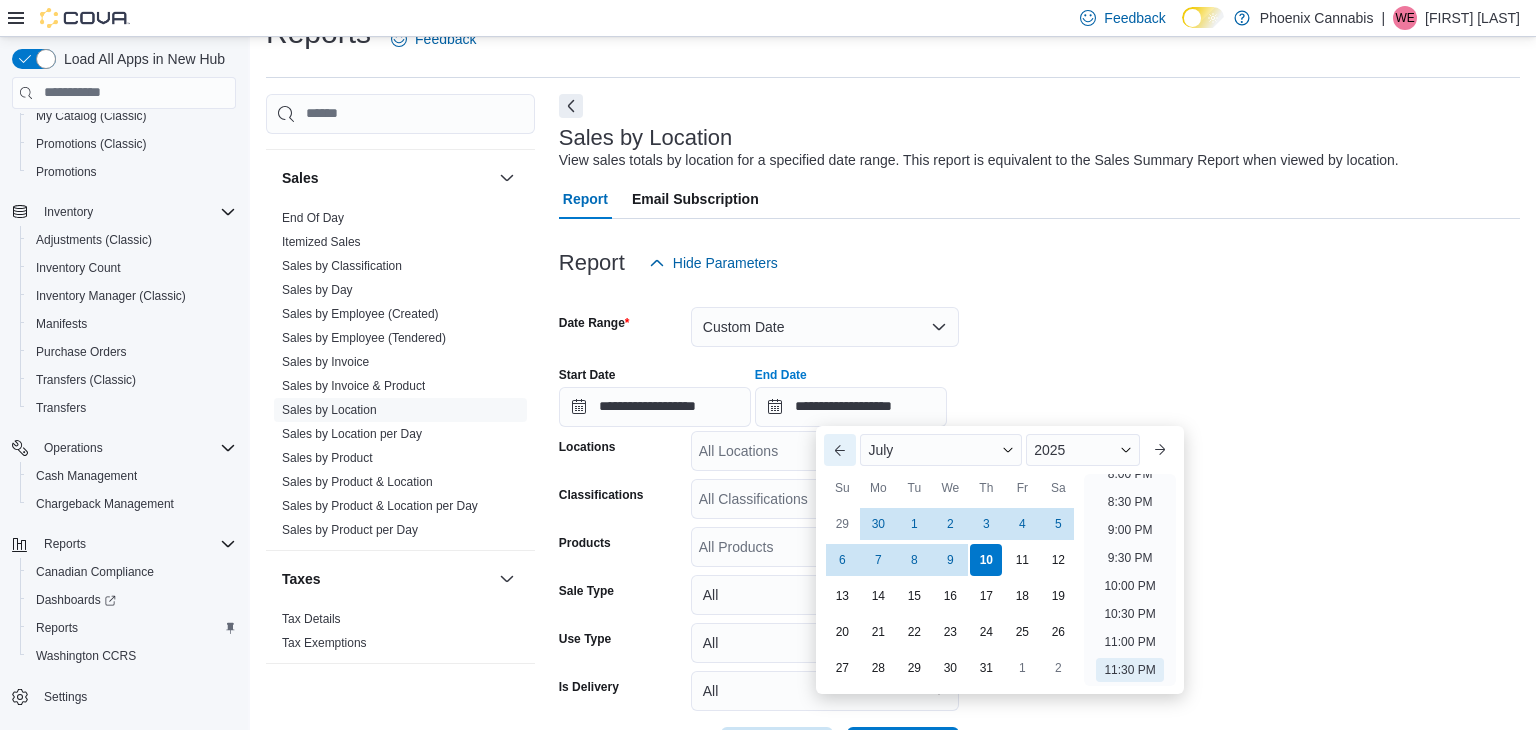 click on "Previous Month" at bounding box center [840, 450] 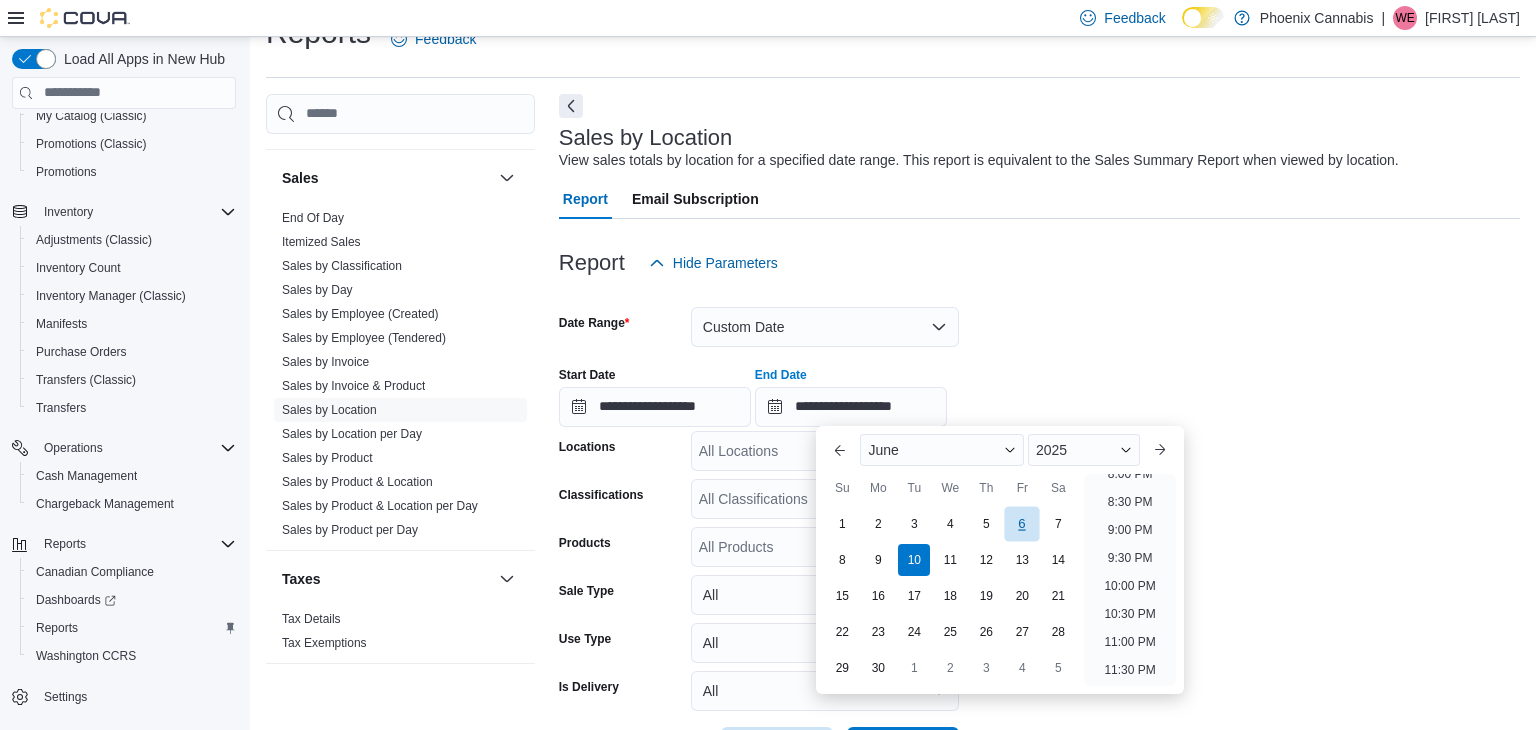 click on "6" at bounding box center [1022, 524] 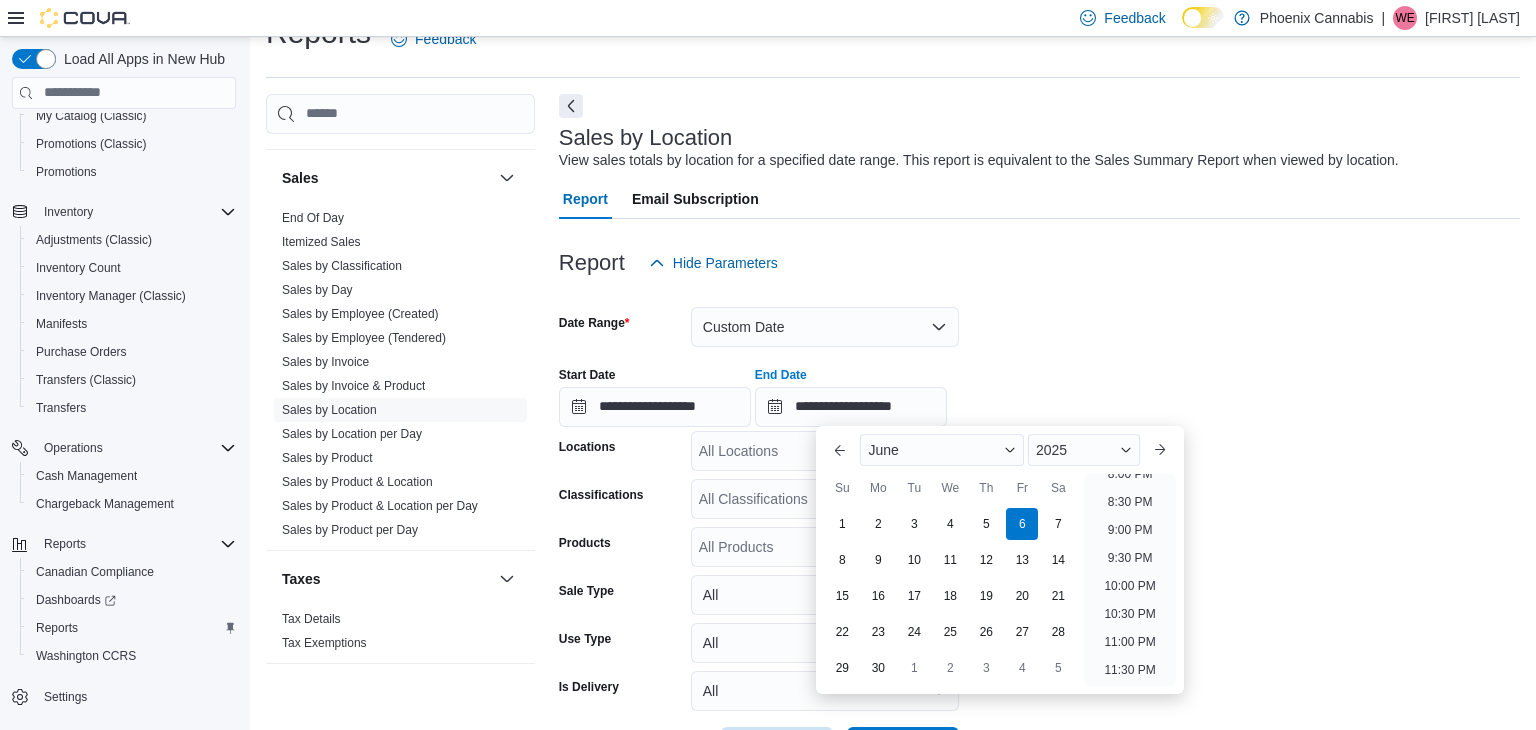 click on "**********" at bounding box center (1039, 389) 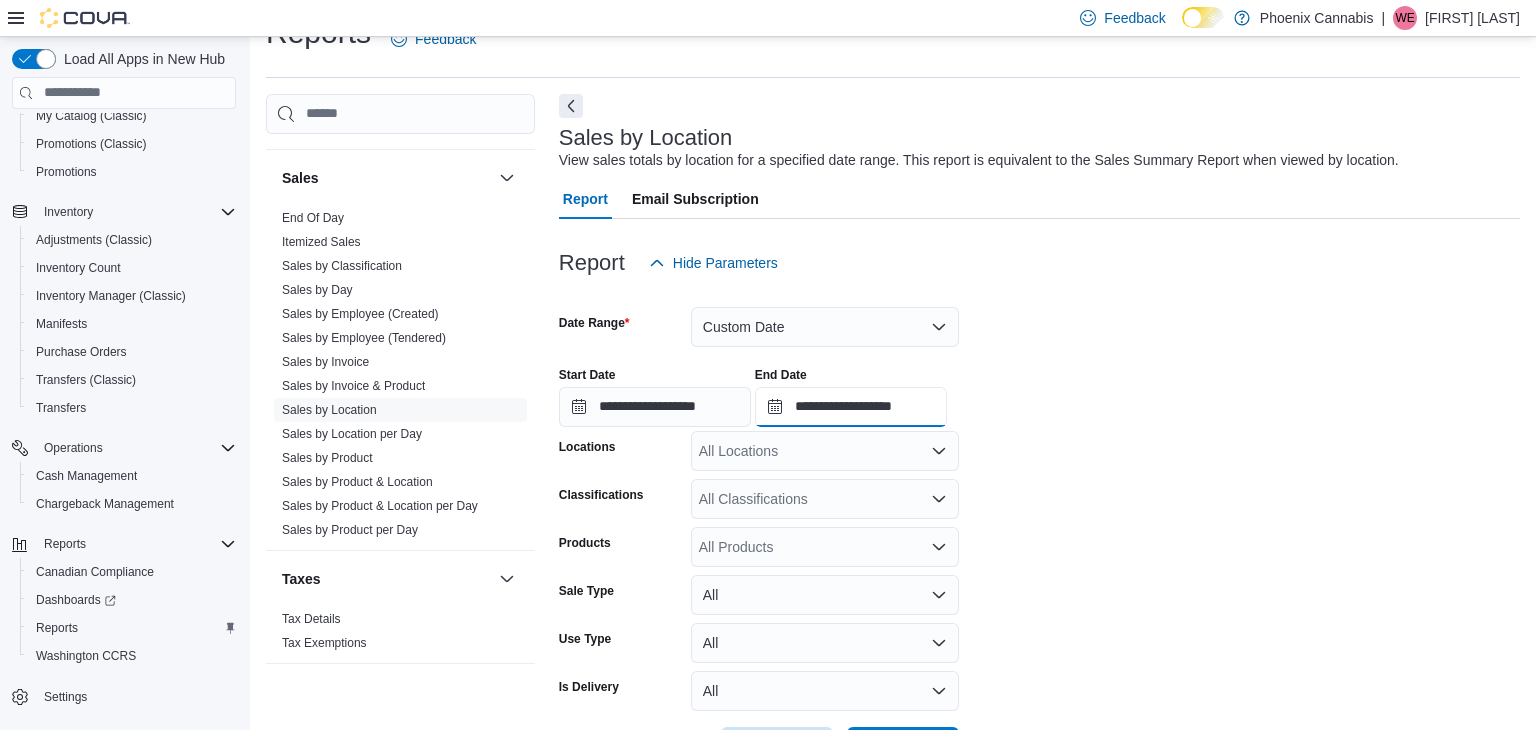 click on "**********" at bounding box center (851, 407) 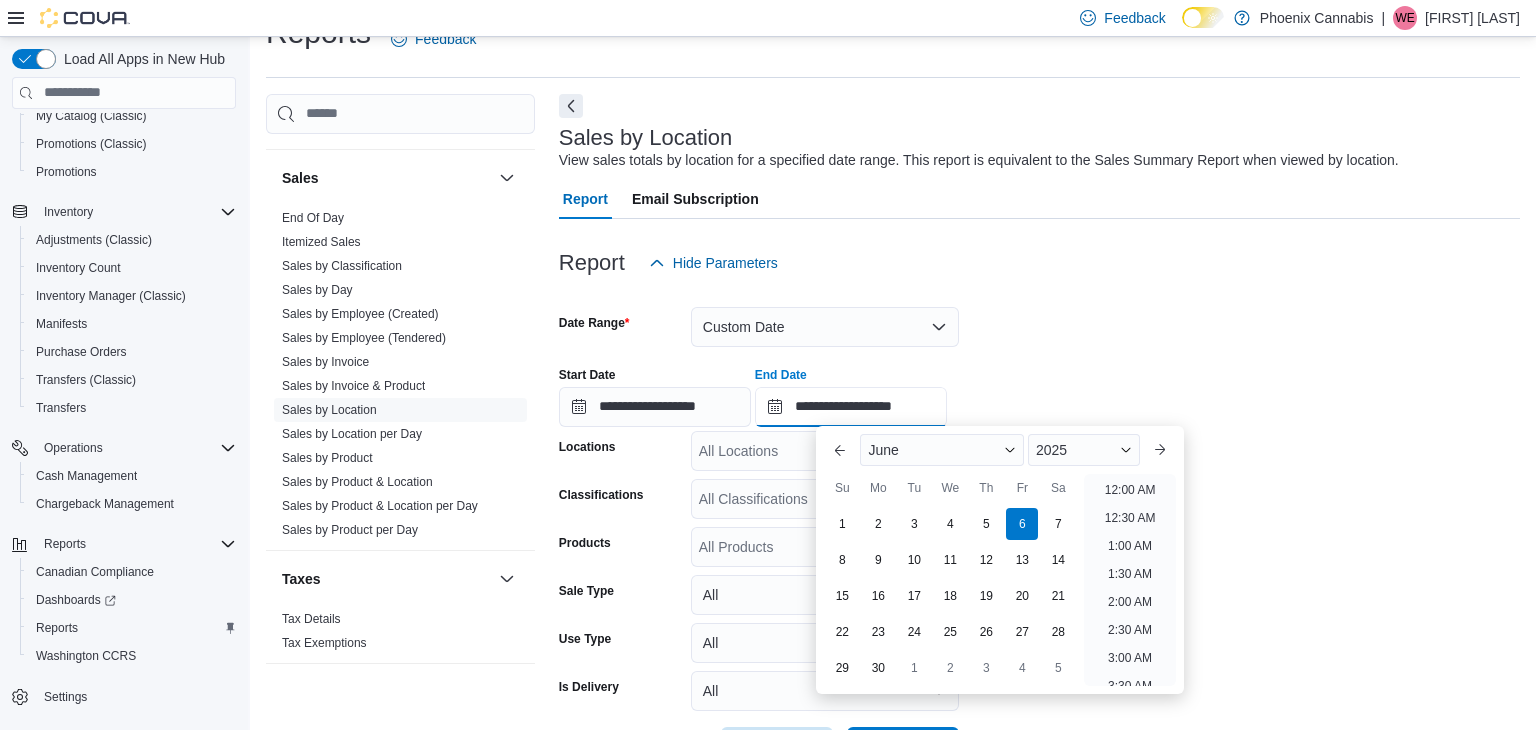 scroll, scrollTop: 1136, scrollLeft: 0, axis: vertical 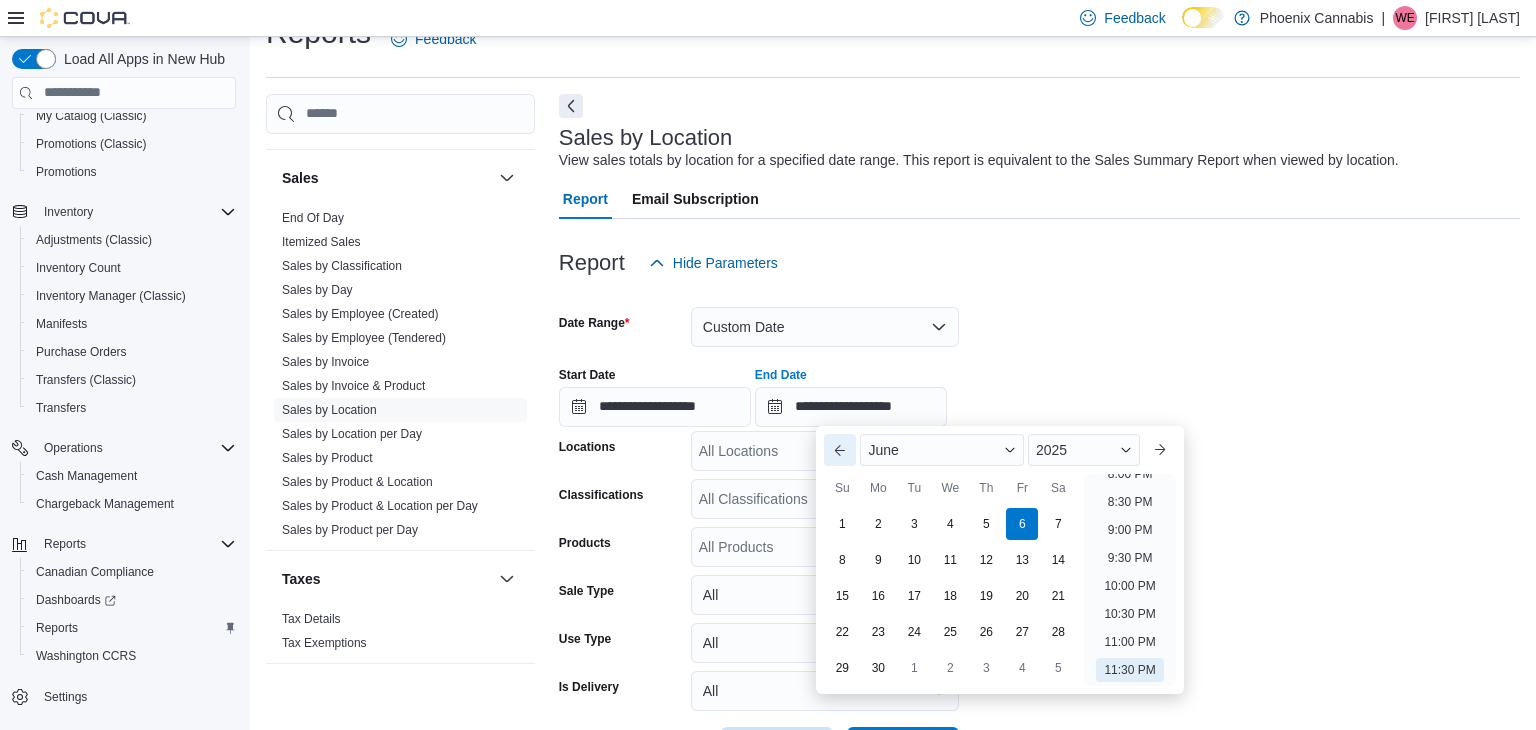 click on "Previous Month" at bounding box center (840, 450) 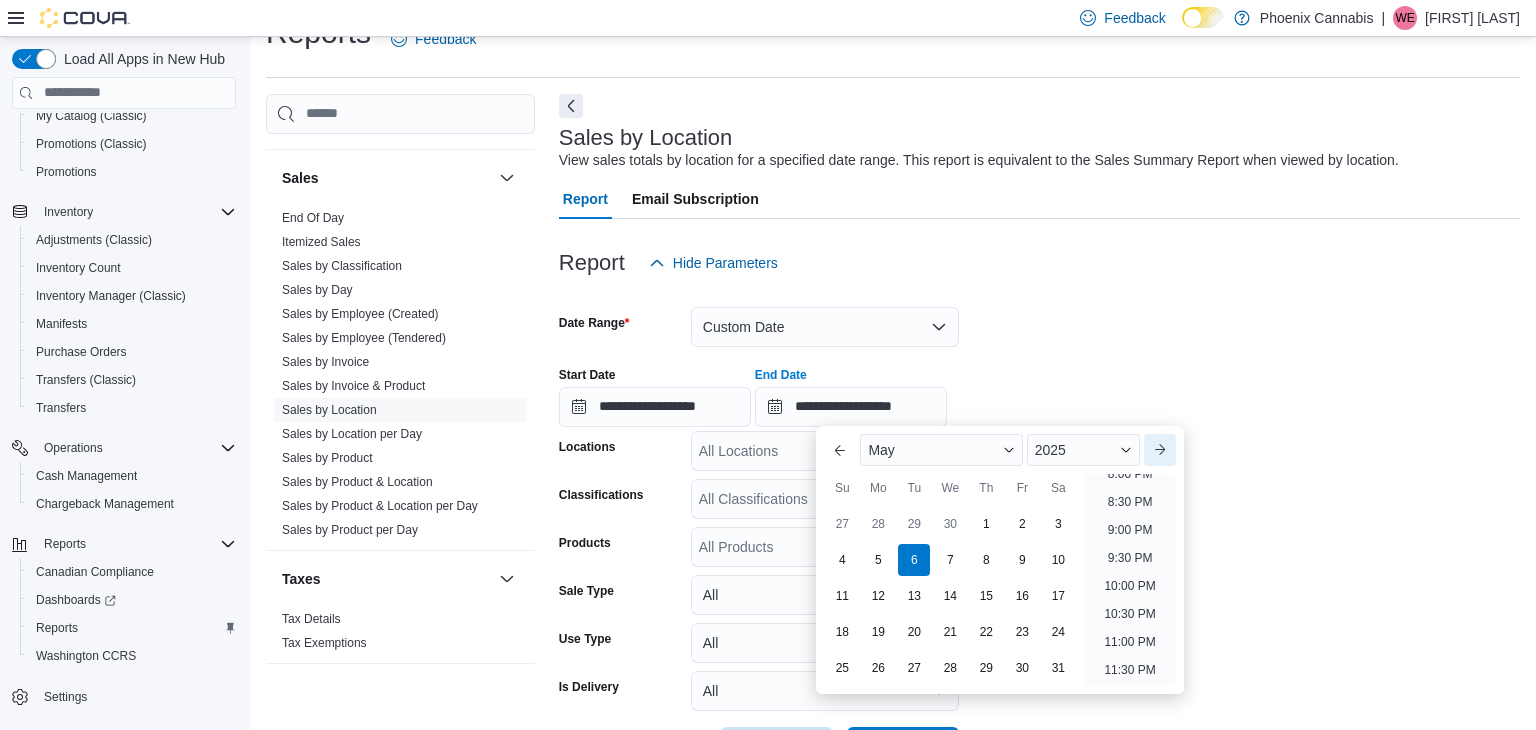 click on "Next month" at bounding box center (1160, 450) 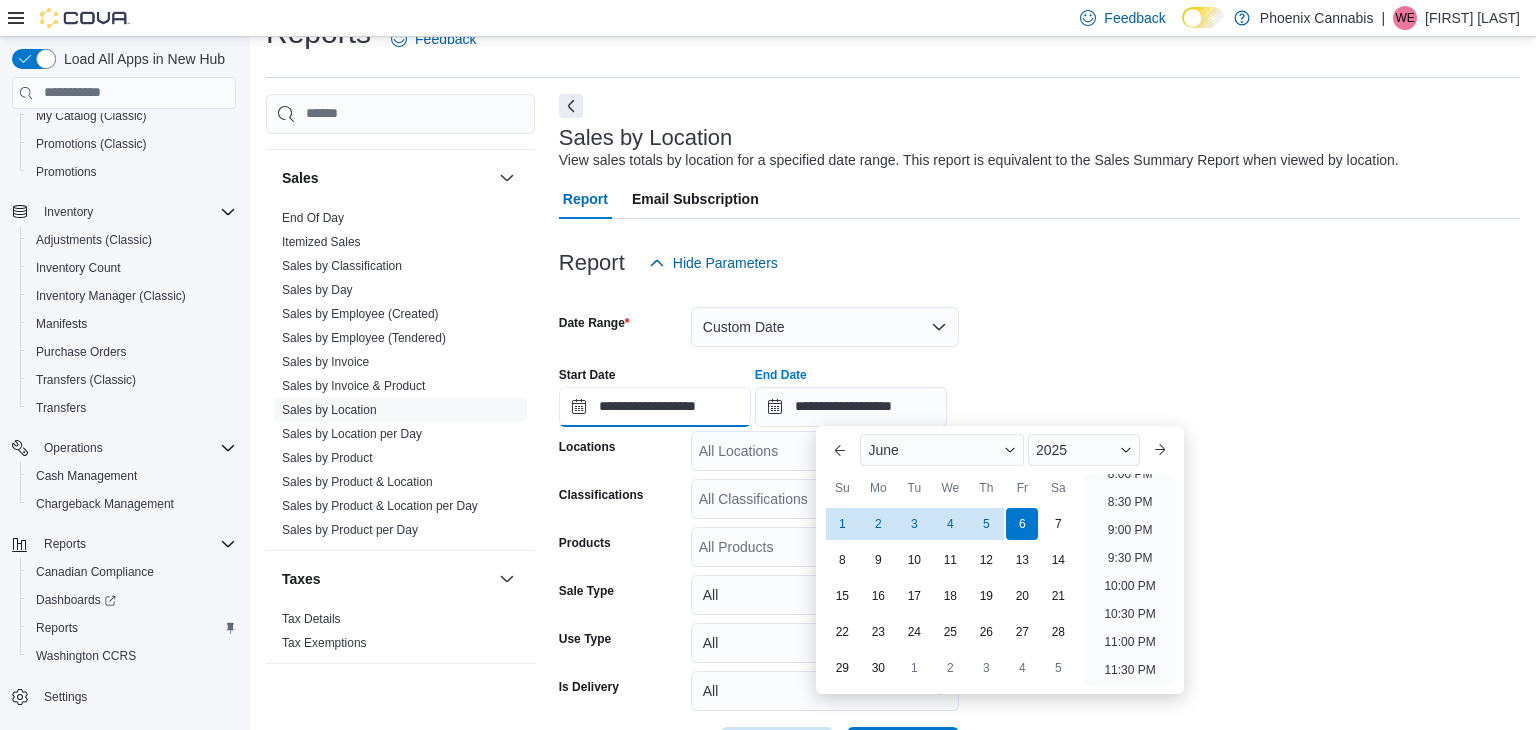 click on "**********" at bounding box center (655, 407) 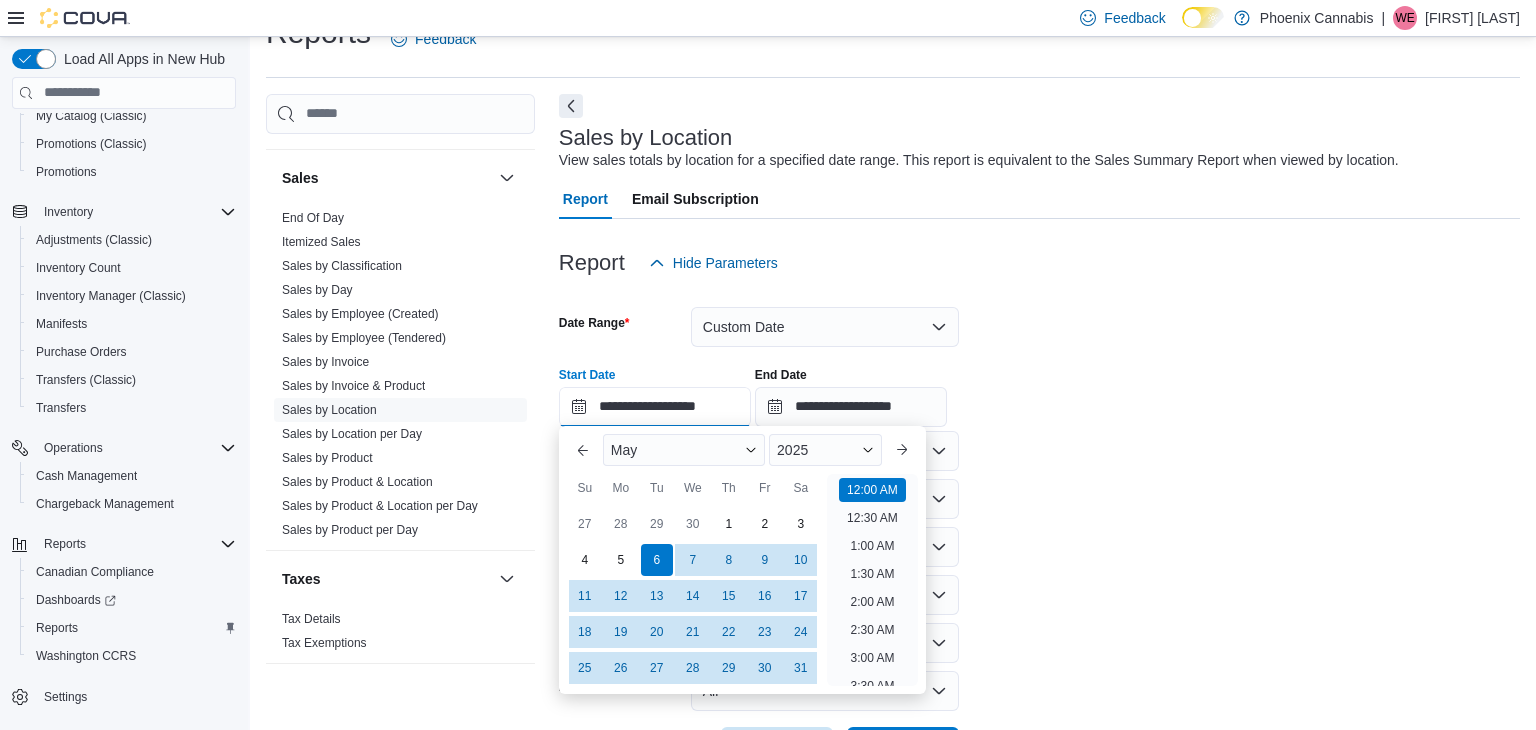 scroll, scrollTop: 62, scrollLeft: 0, axis: vertical 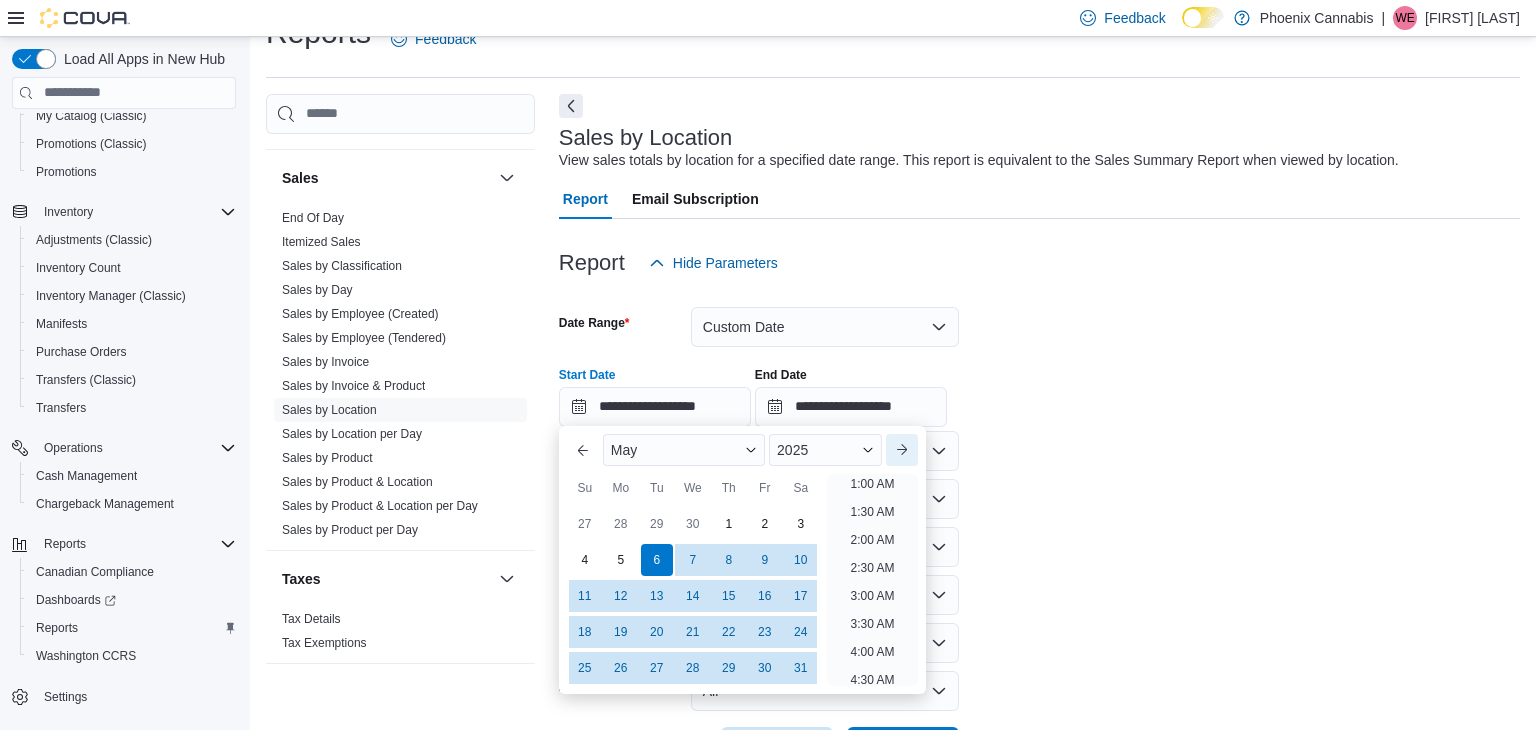 click on "Next month" at bounding box center [902, 450] 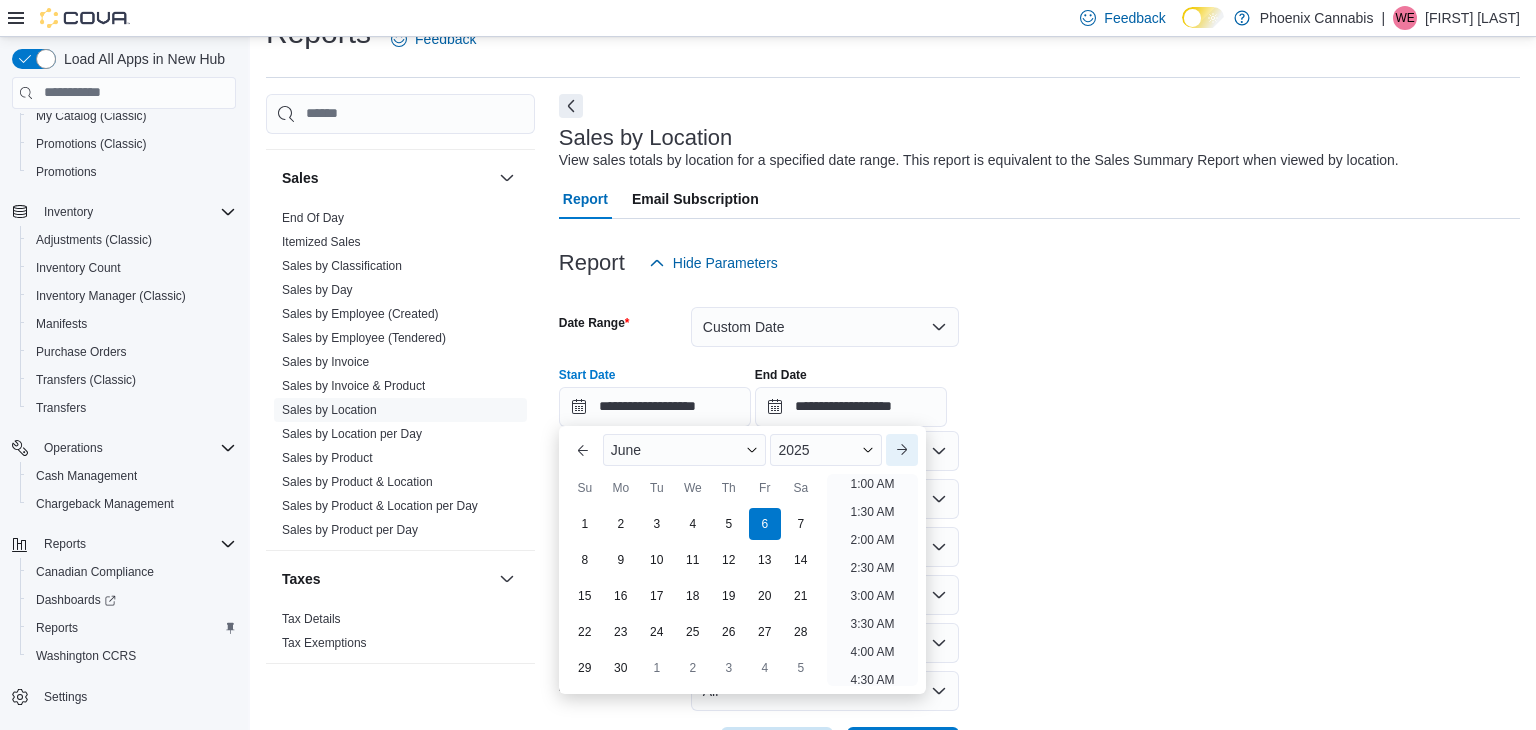 scroll, scrollTop: 4, scrollLeft: 0, axis: vertical 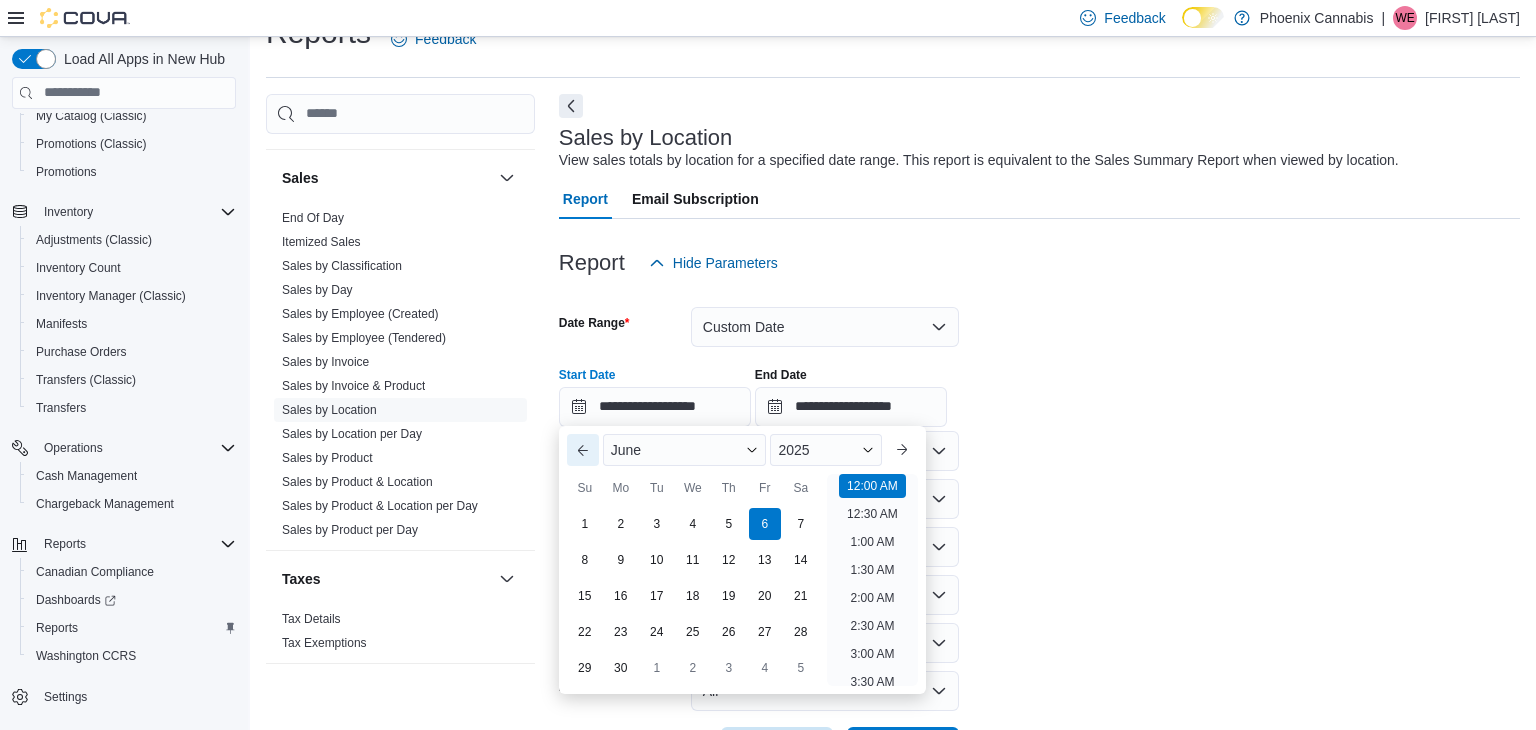 click on "Previous Month" at bounding box center (583, 450) 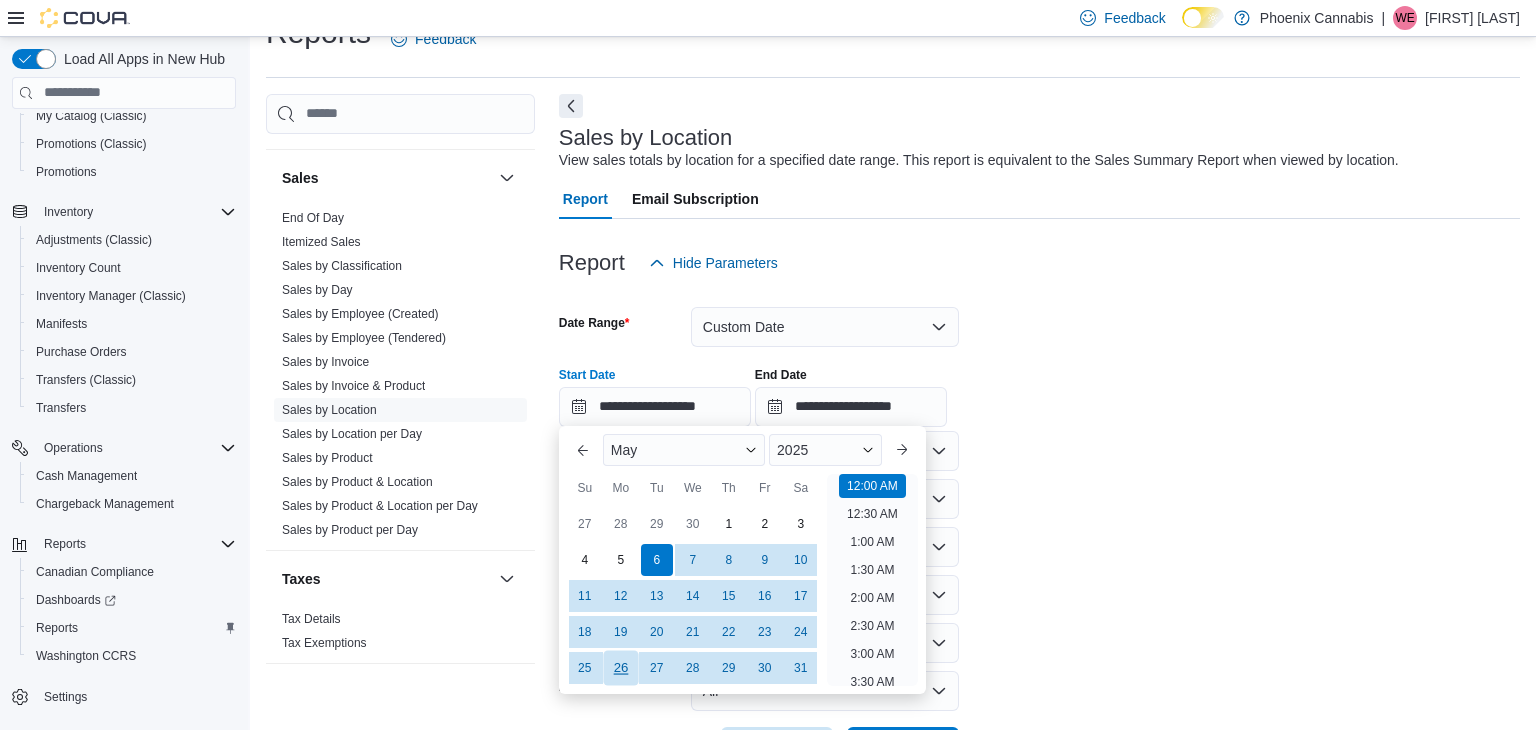 click on "26" at bounding box center [620, 668] 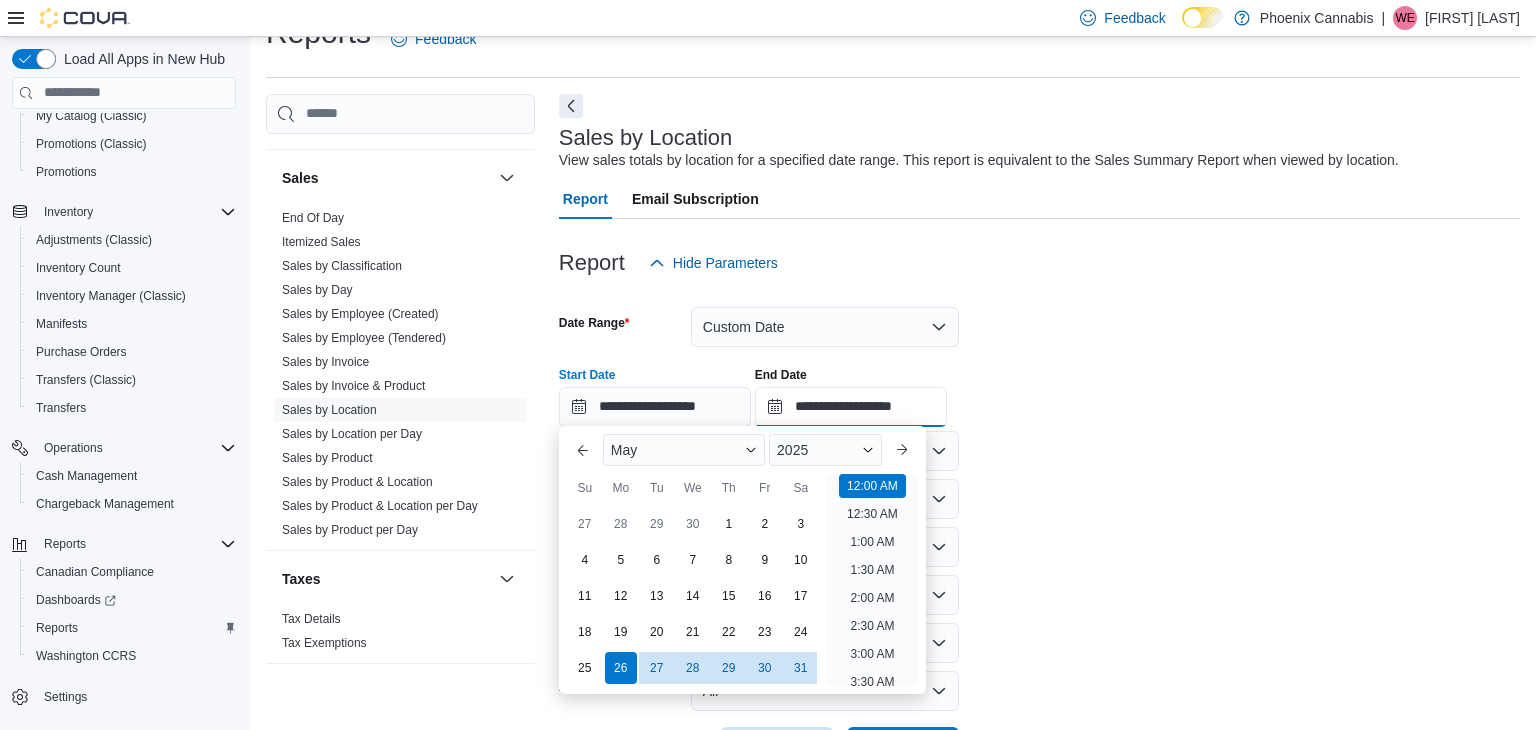 click on "**********" at bounding box center (851, 407) 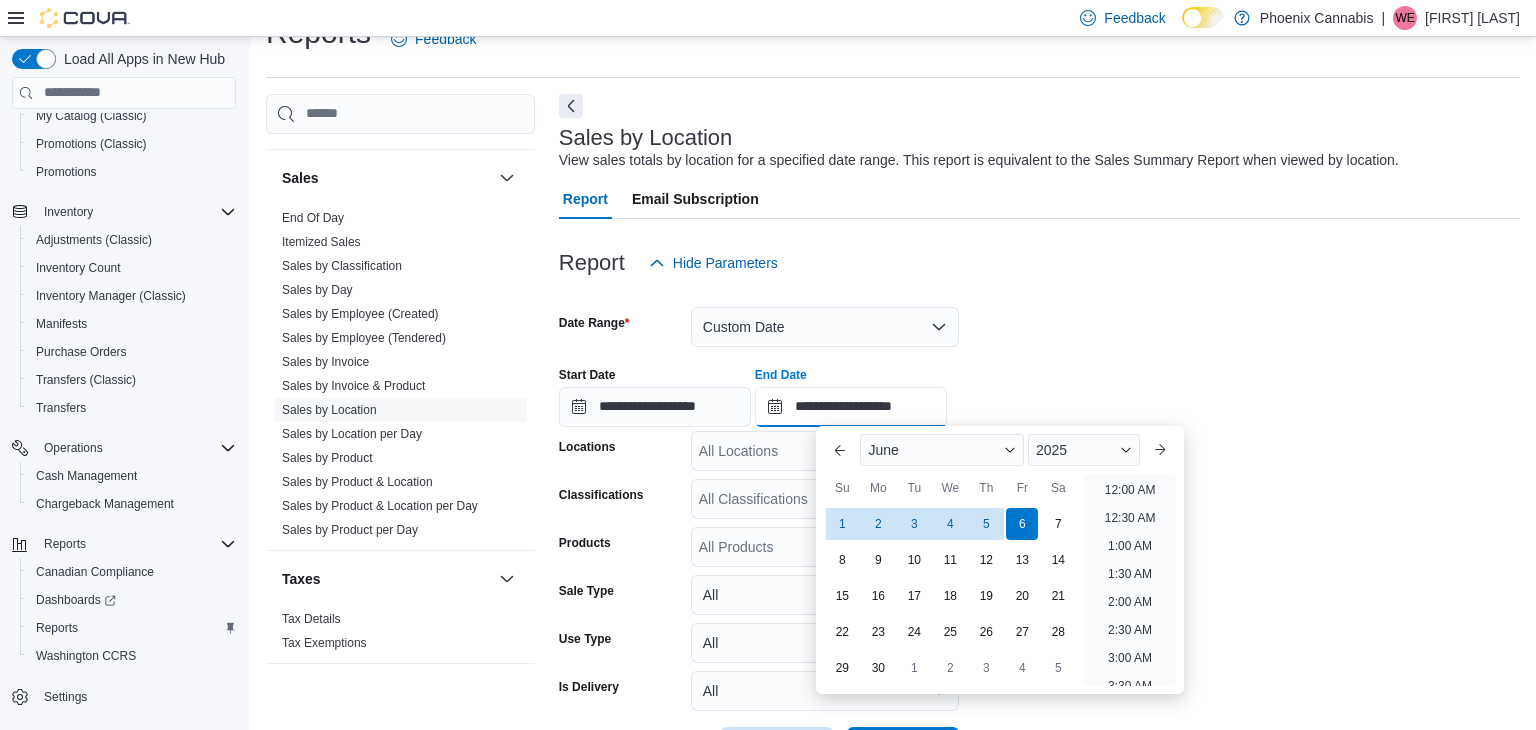 scroll, scrollTop: 1136, scrollLeft: 0, axis: vertical 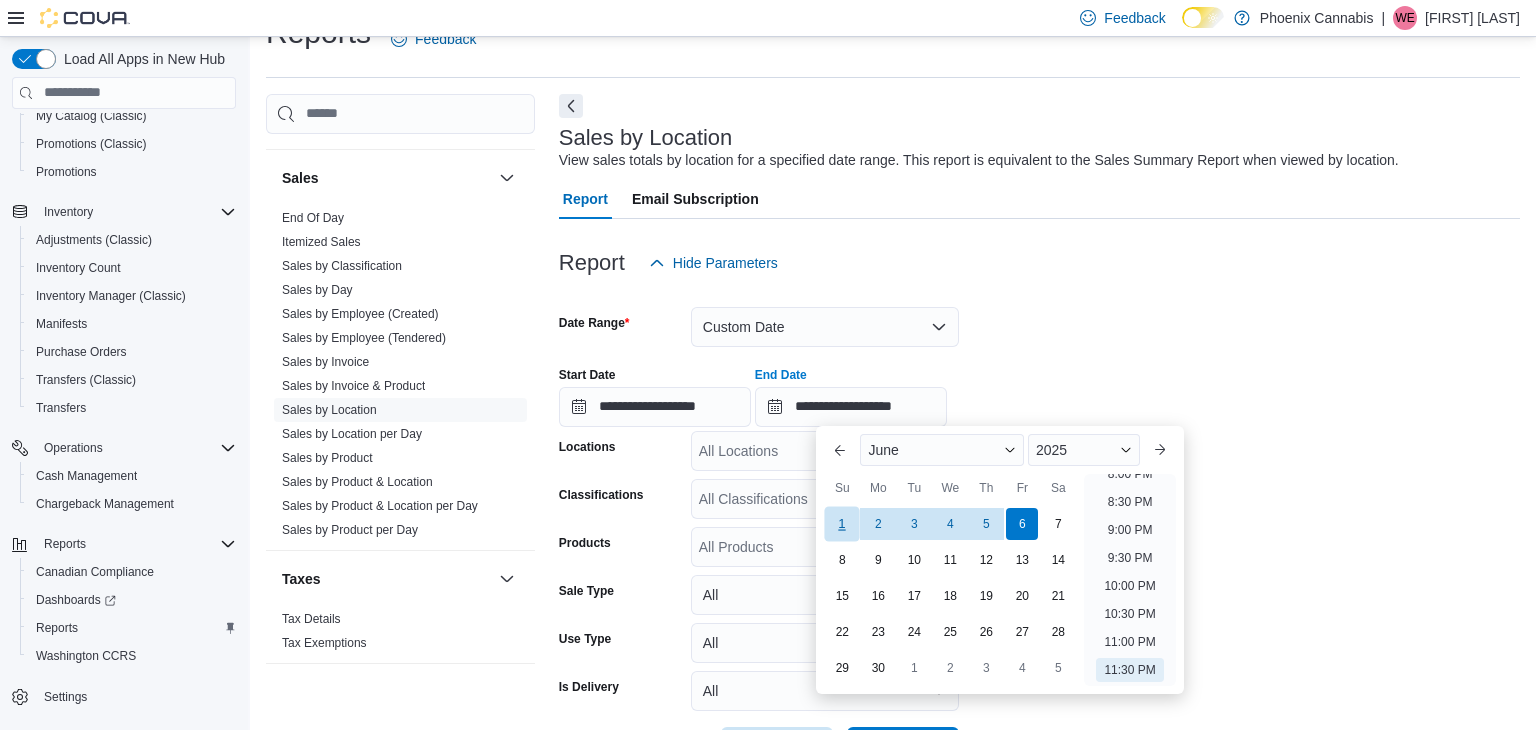 click on "1" at bounding box center (842, 524) 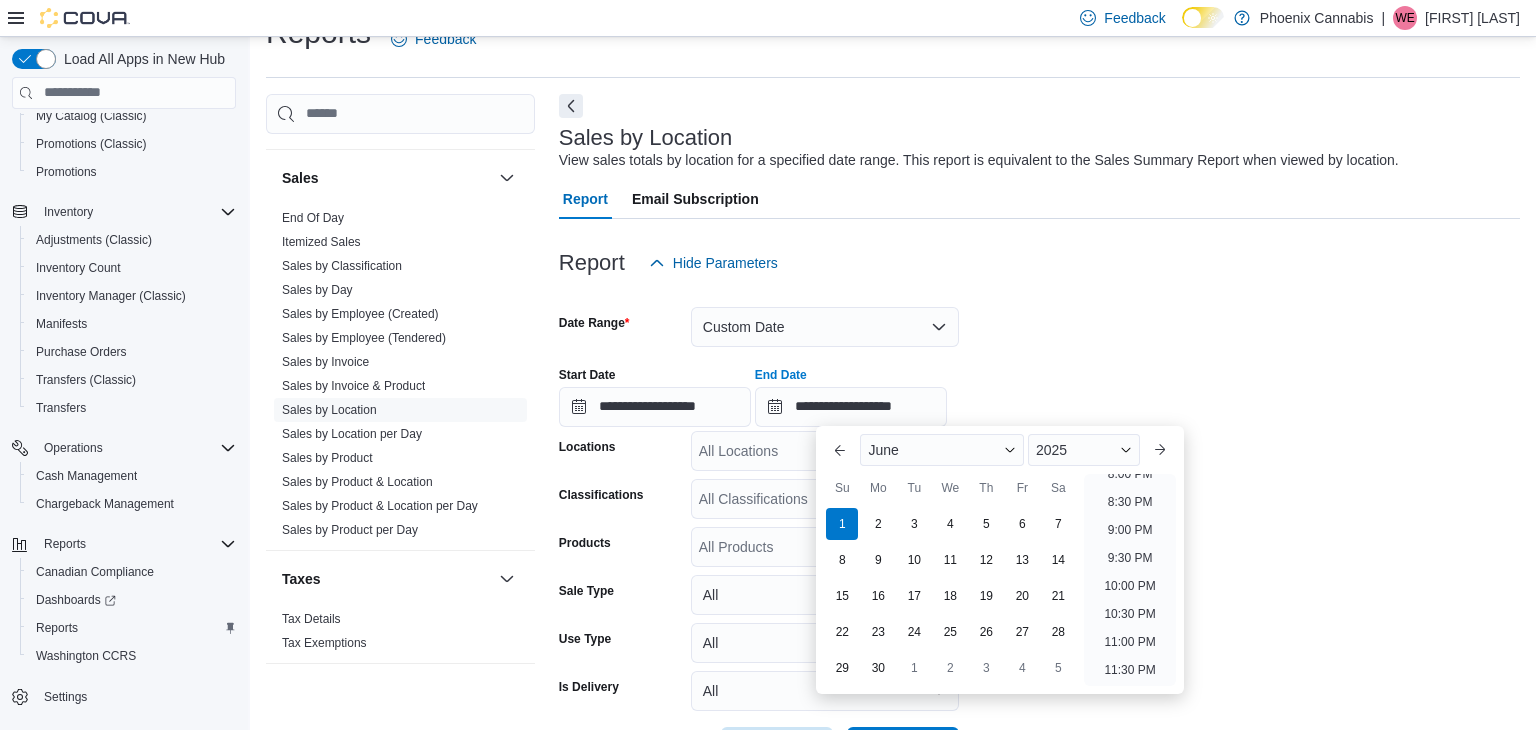 click on "**********" at bounding box center (1039, 389) 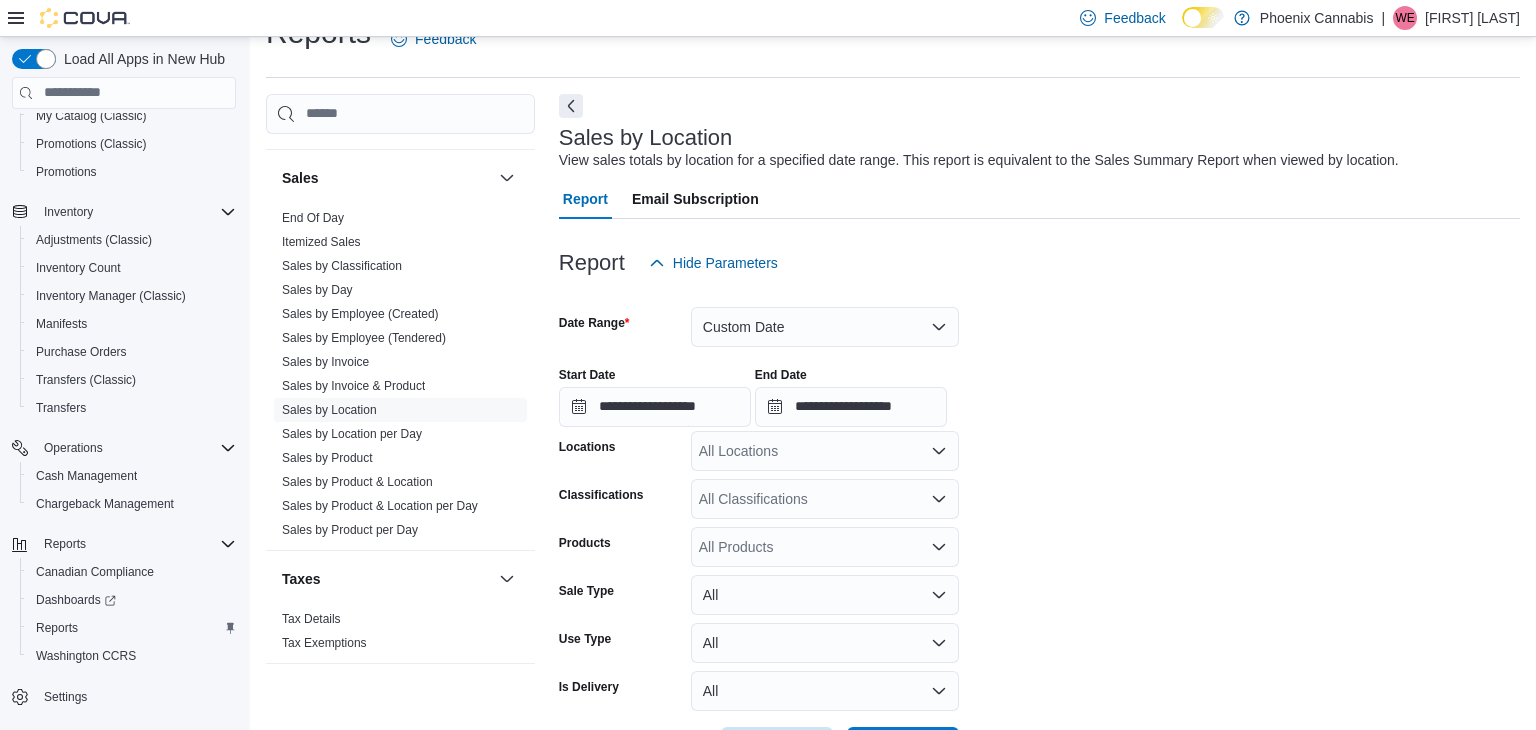 click on "All Locations" at bounding box center [825, 451] 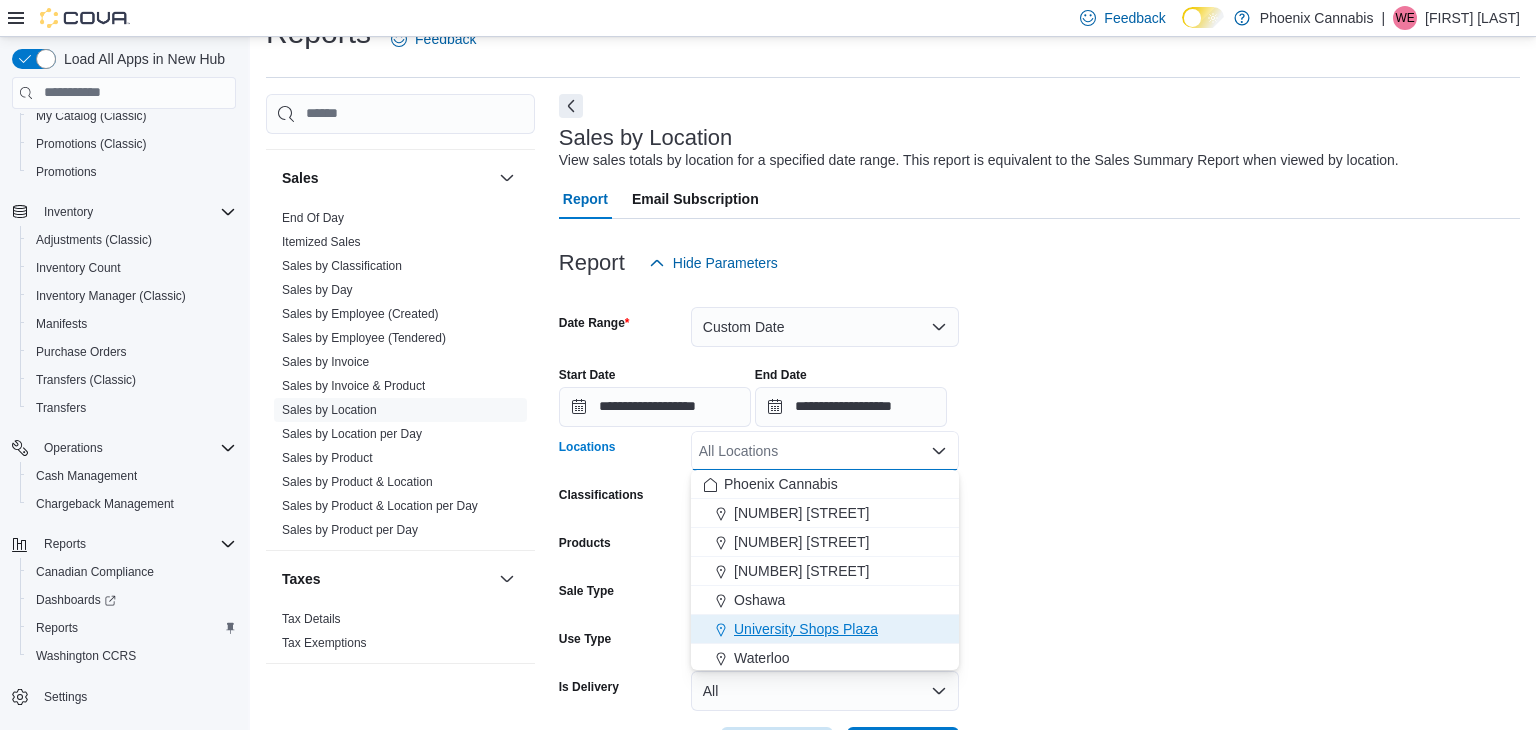 click on "University Shops Plaza" at bounding box center [806, 629] 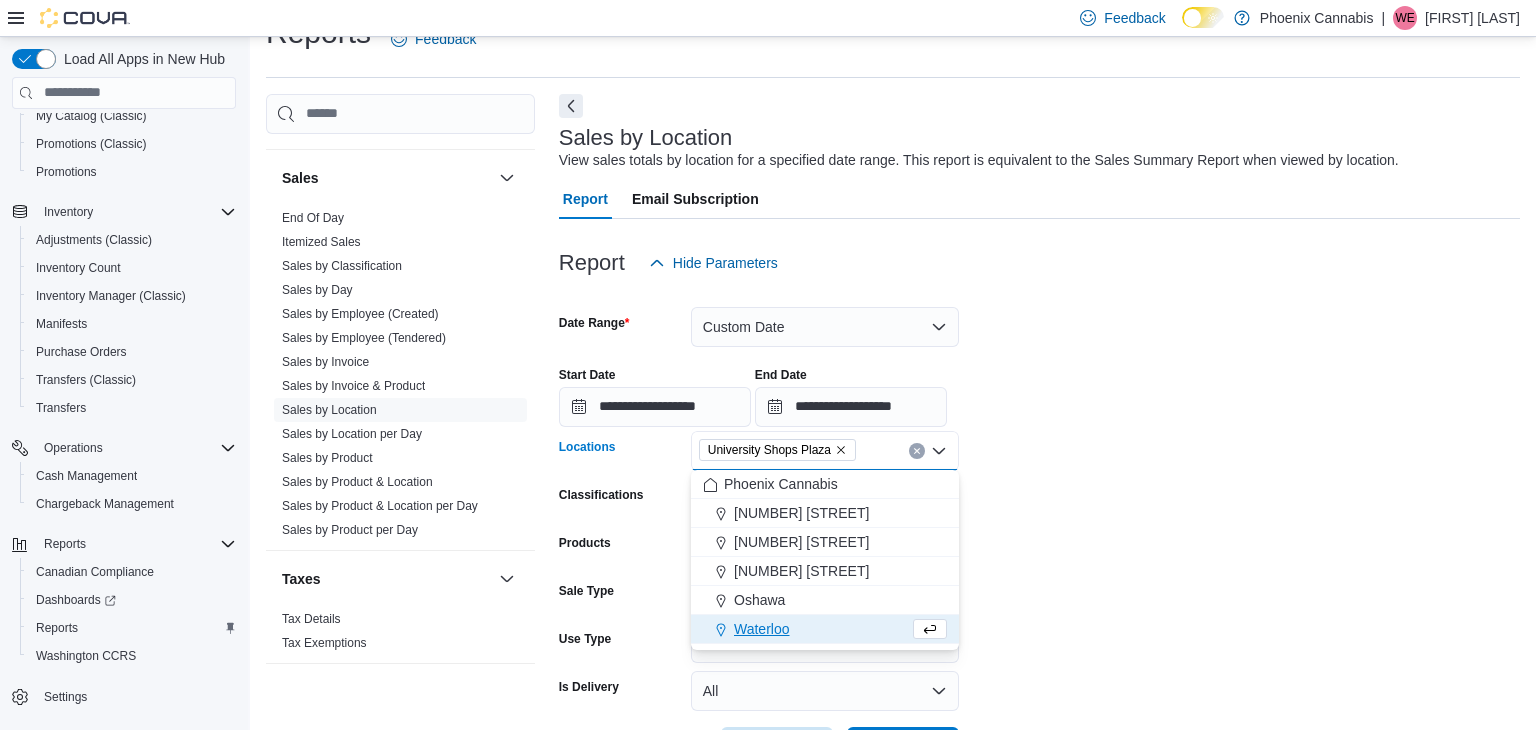 click on "Waterloo" at bounding box center [762, 629] 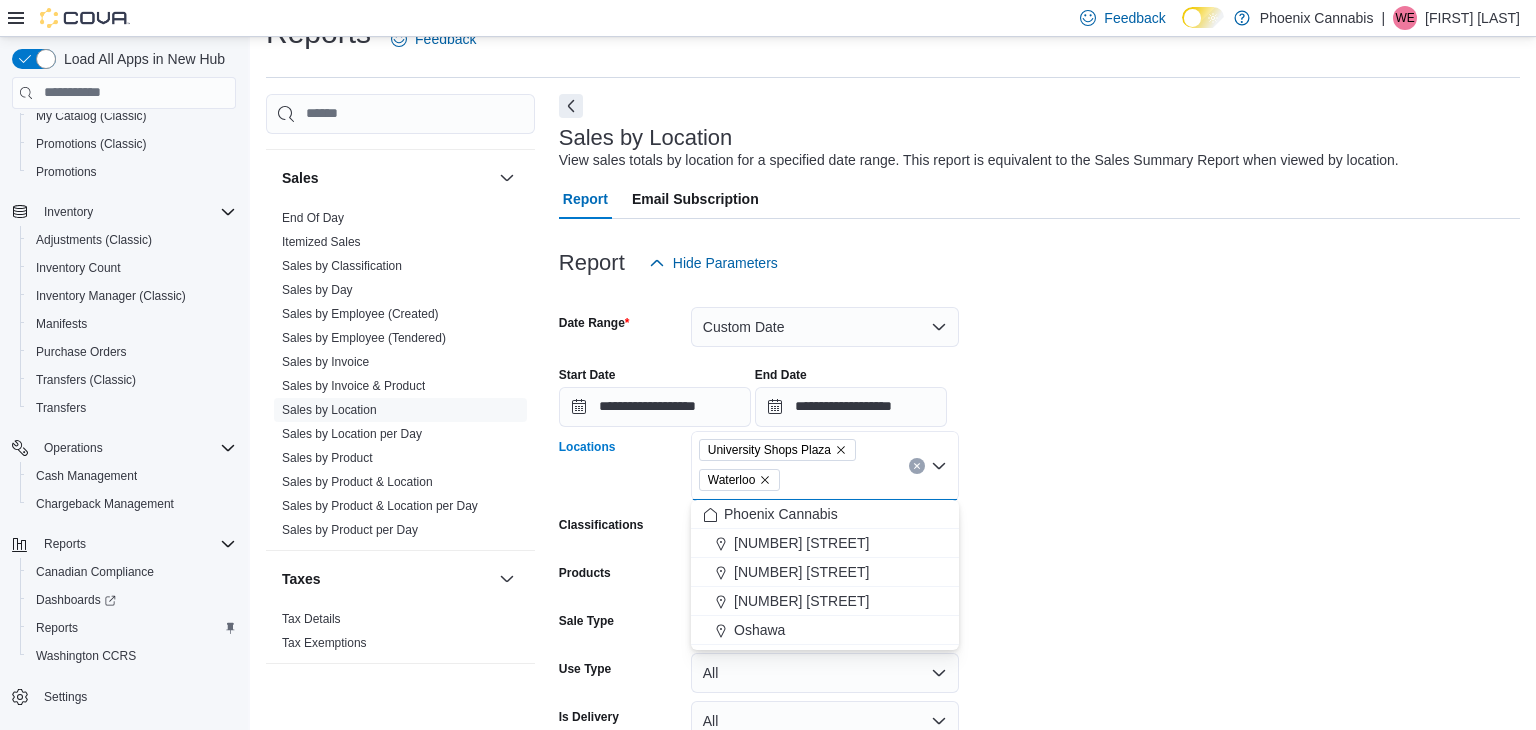 click on "**********" at bounding box center (1039, 540) 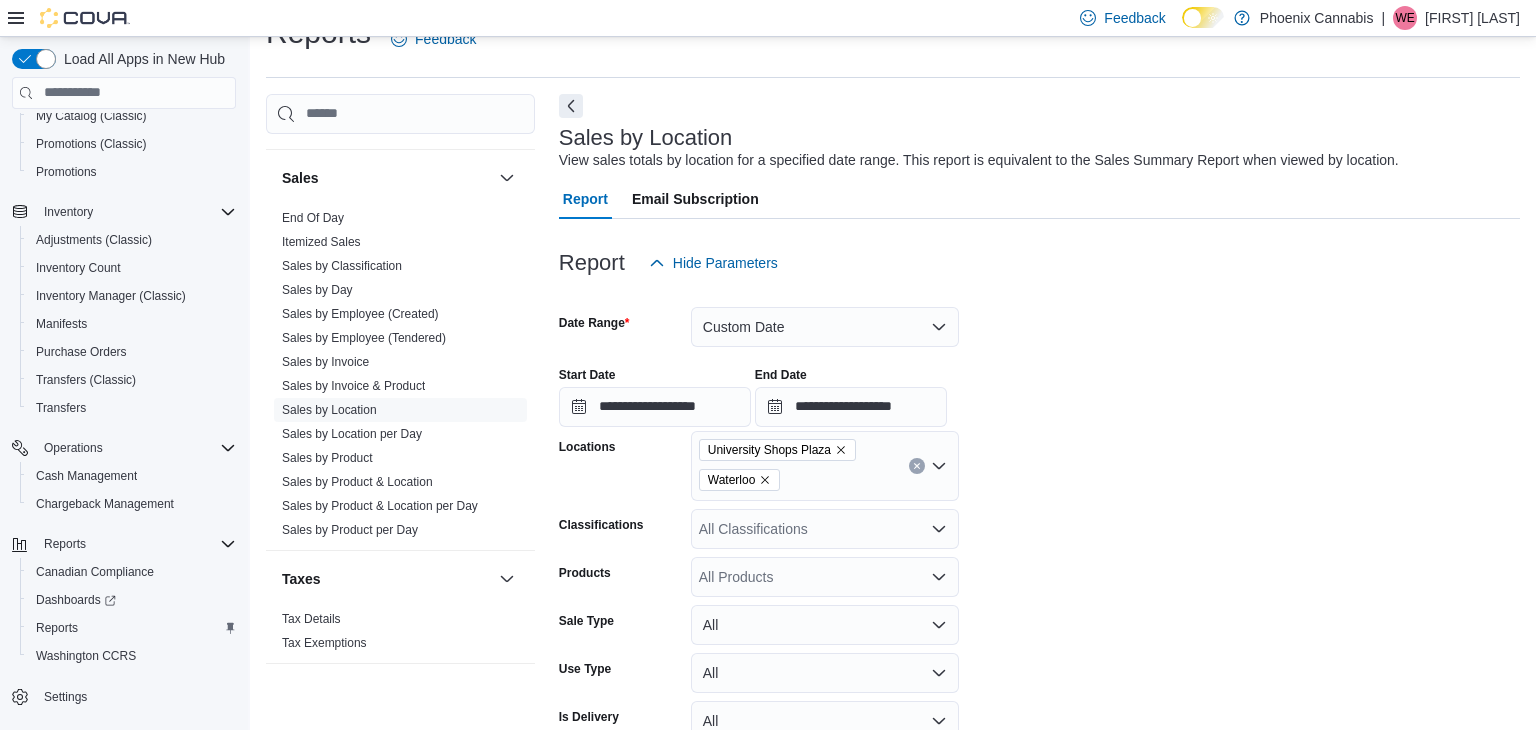 click on "**********" at bounding box center [1039, 540] 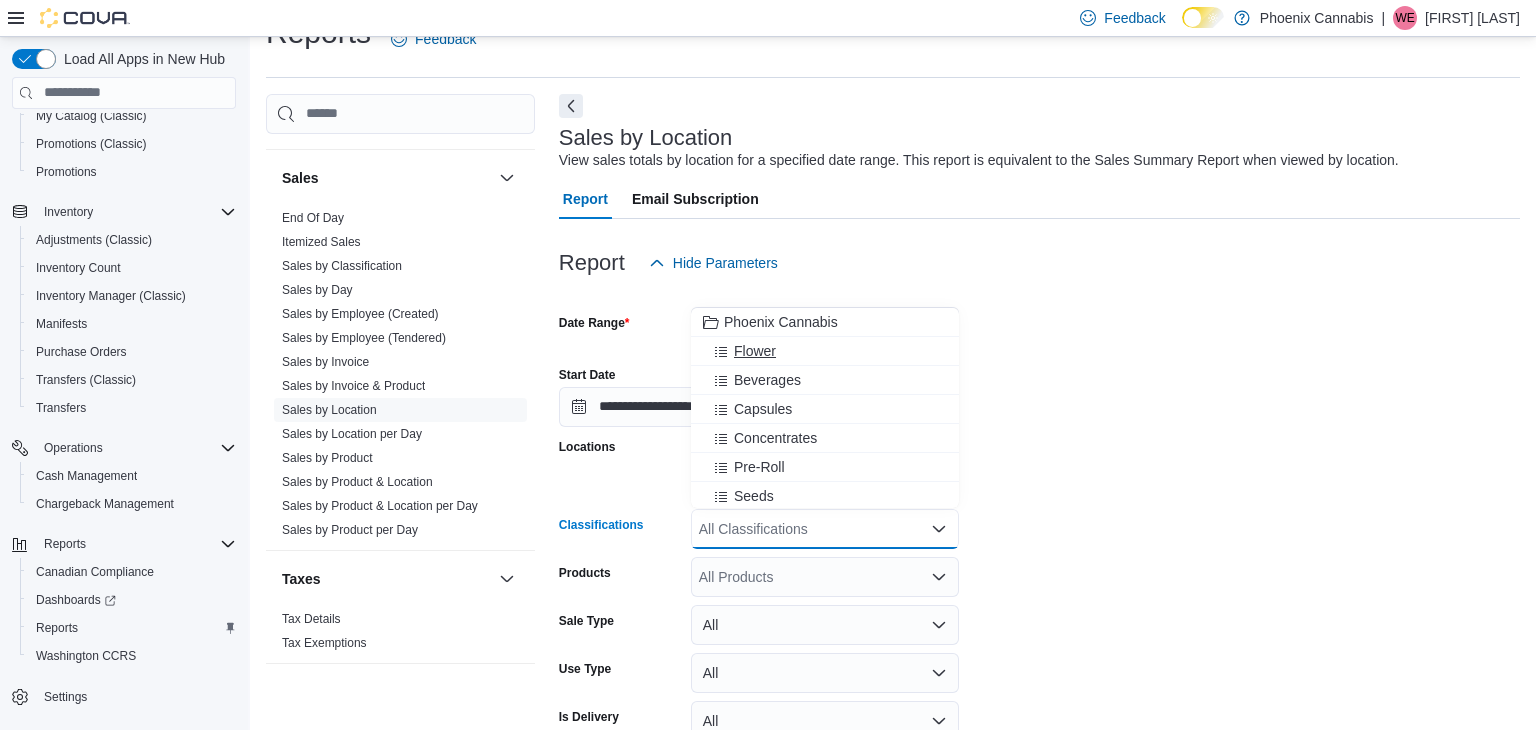 click on "Flower" at bounding box center [755, 351] 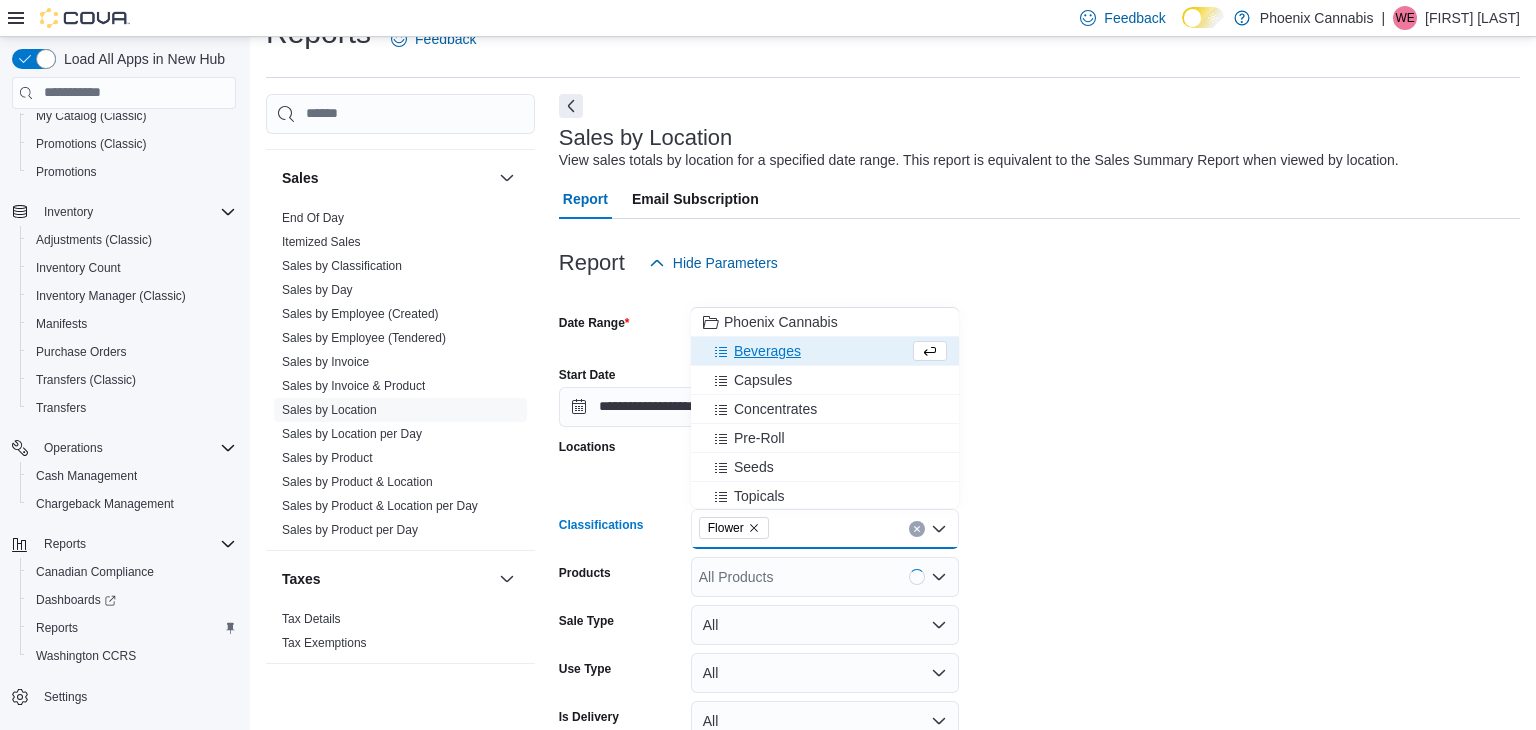 click on "Beverages" at bounding box center [767, 351] 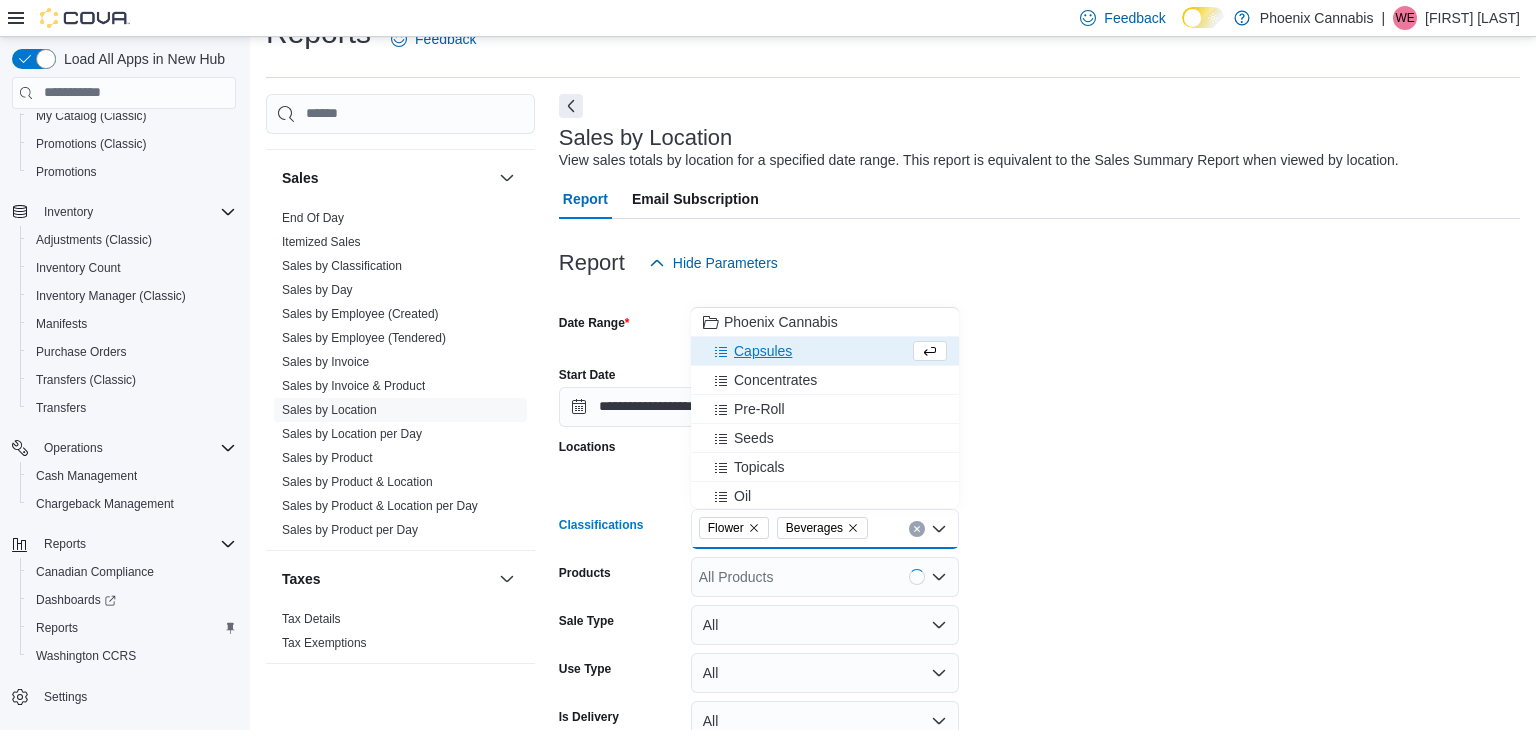 click on "Capsules" at bounding box center [825, 351] 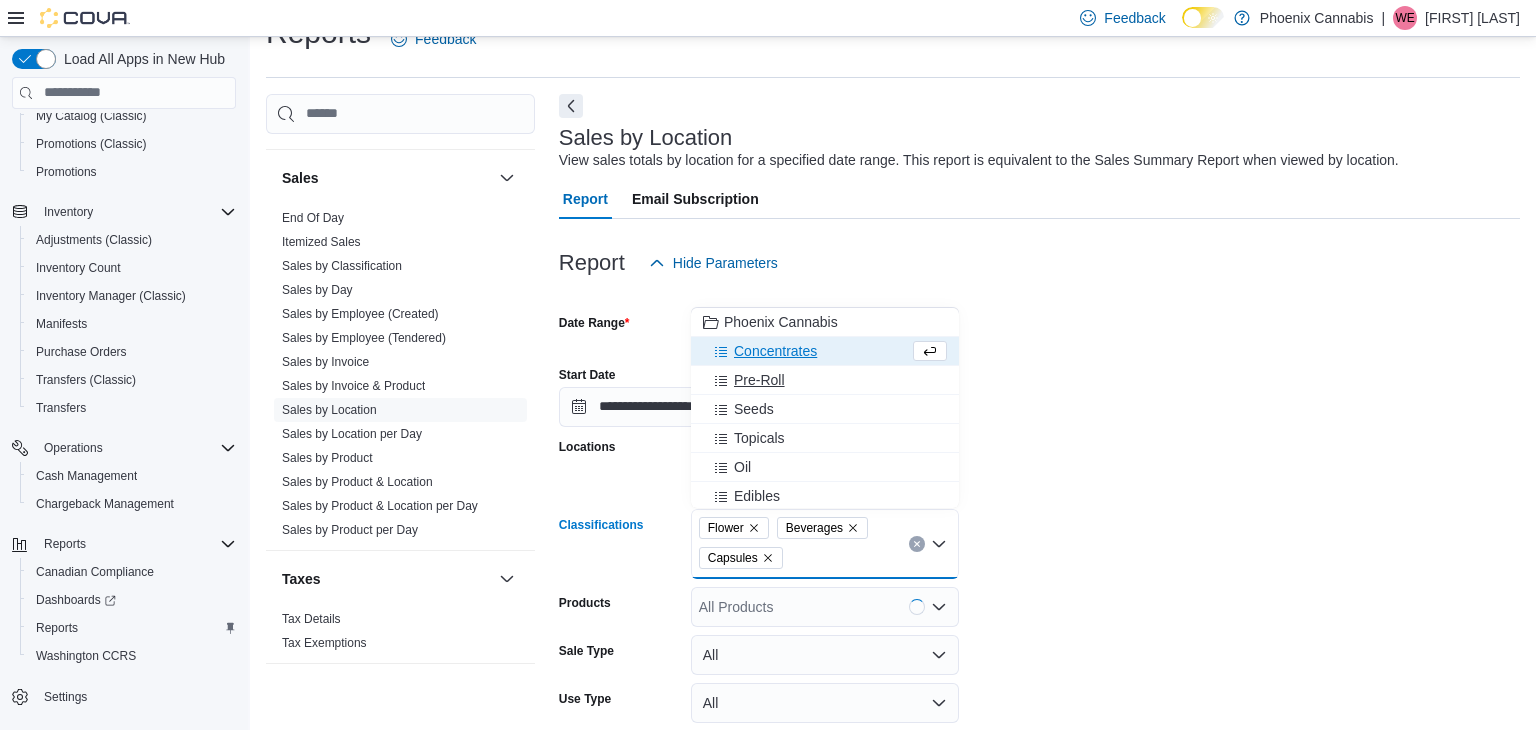 click on "Pre-Roll" at bounding box center [759, 380] 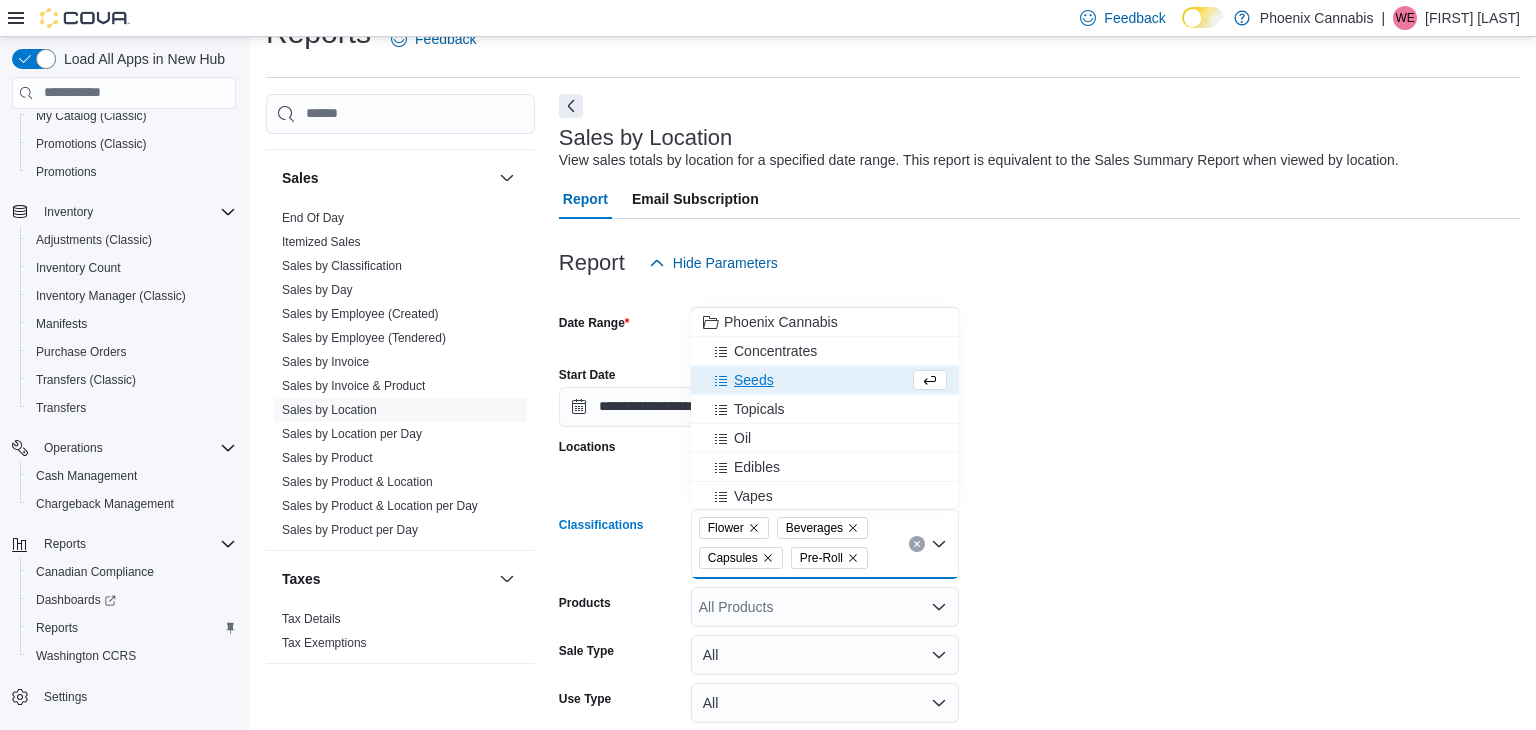 click on "Seeds" at bounding box center (754, 380) 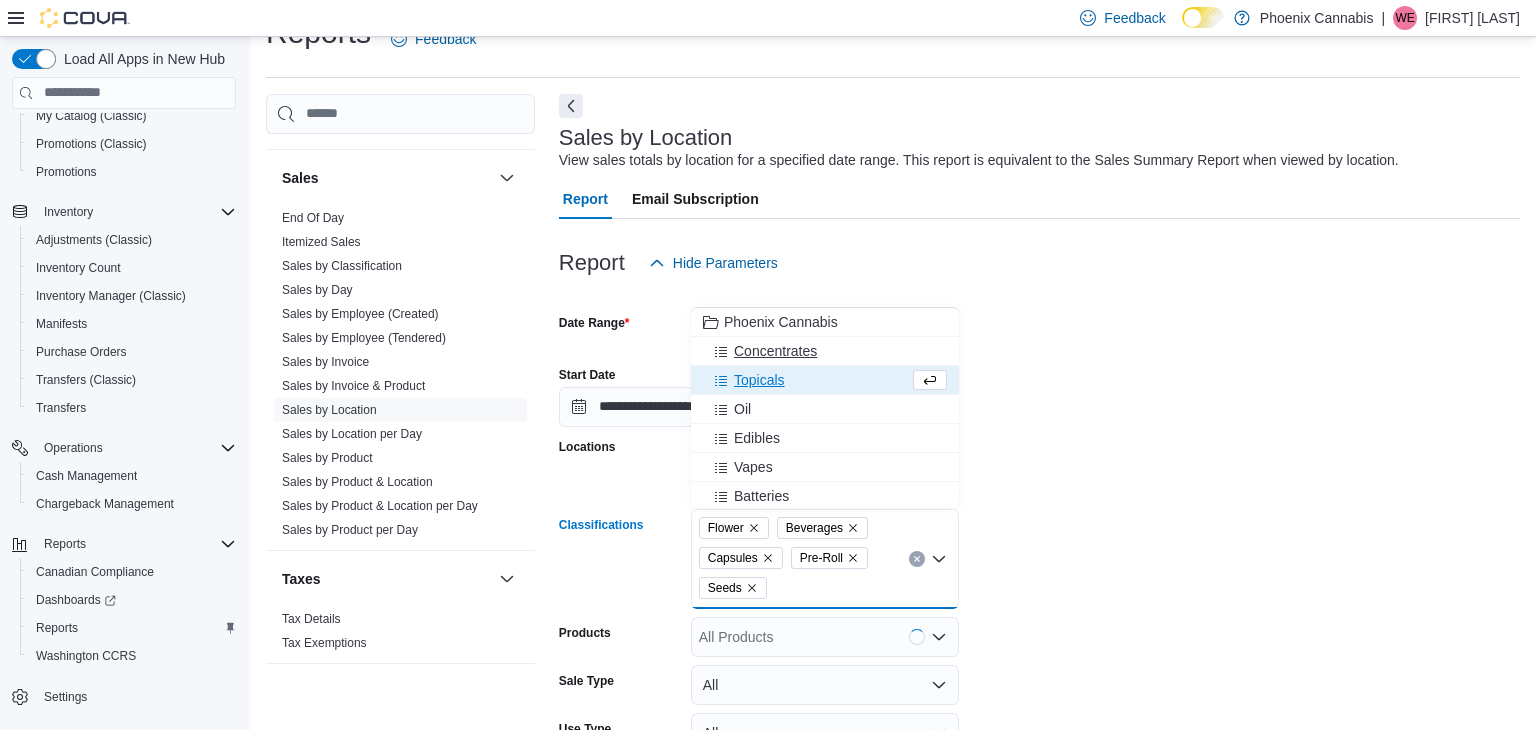 click on "Concentrates" at bounding box center (775, 351) 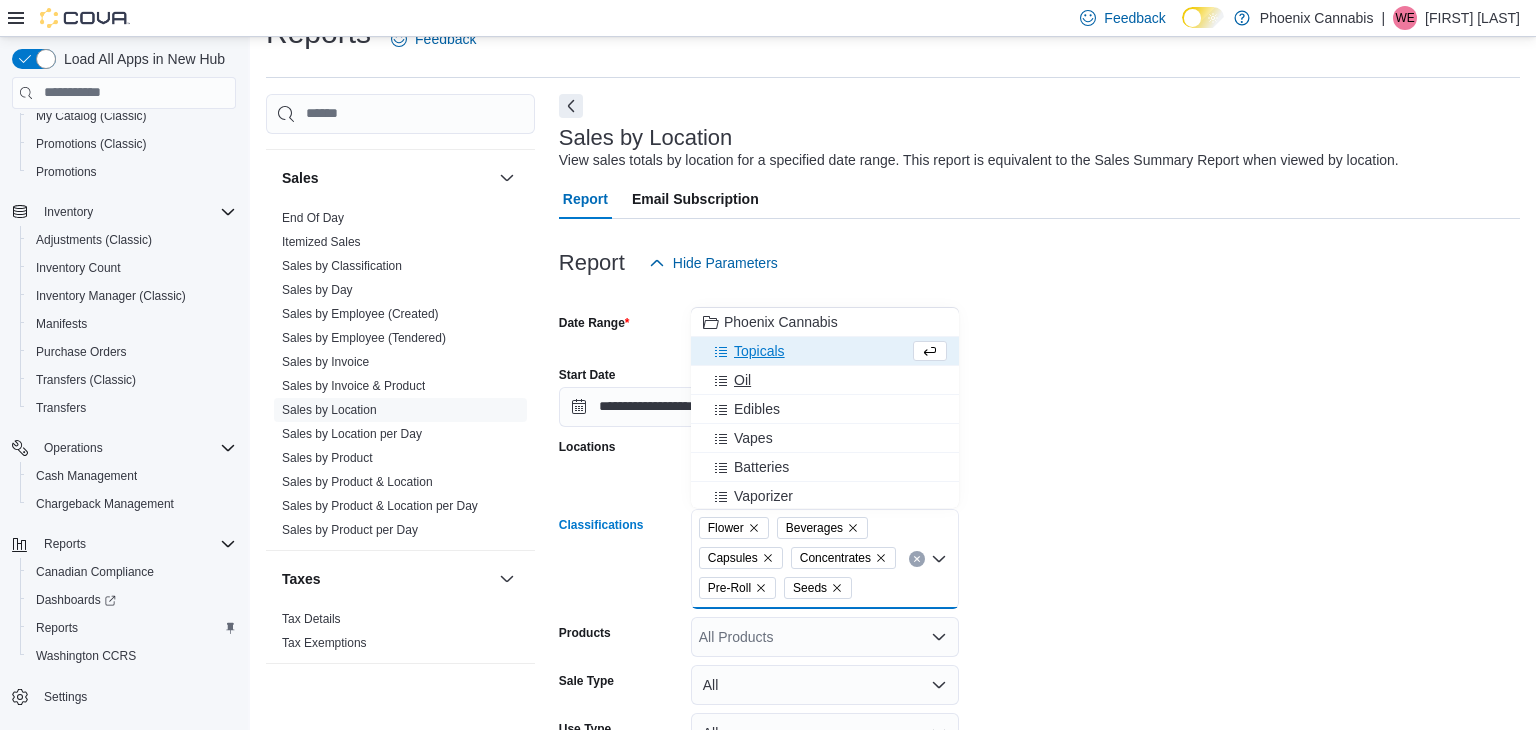 click on "Oil" at bounding box center [825, 380] 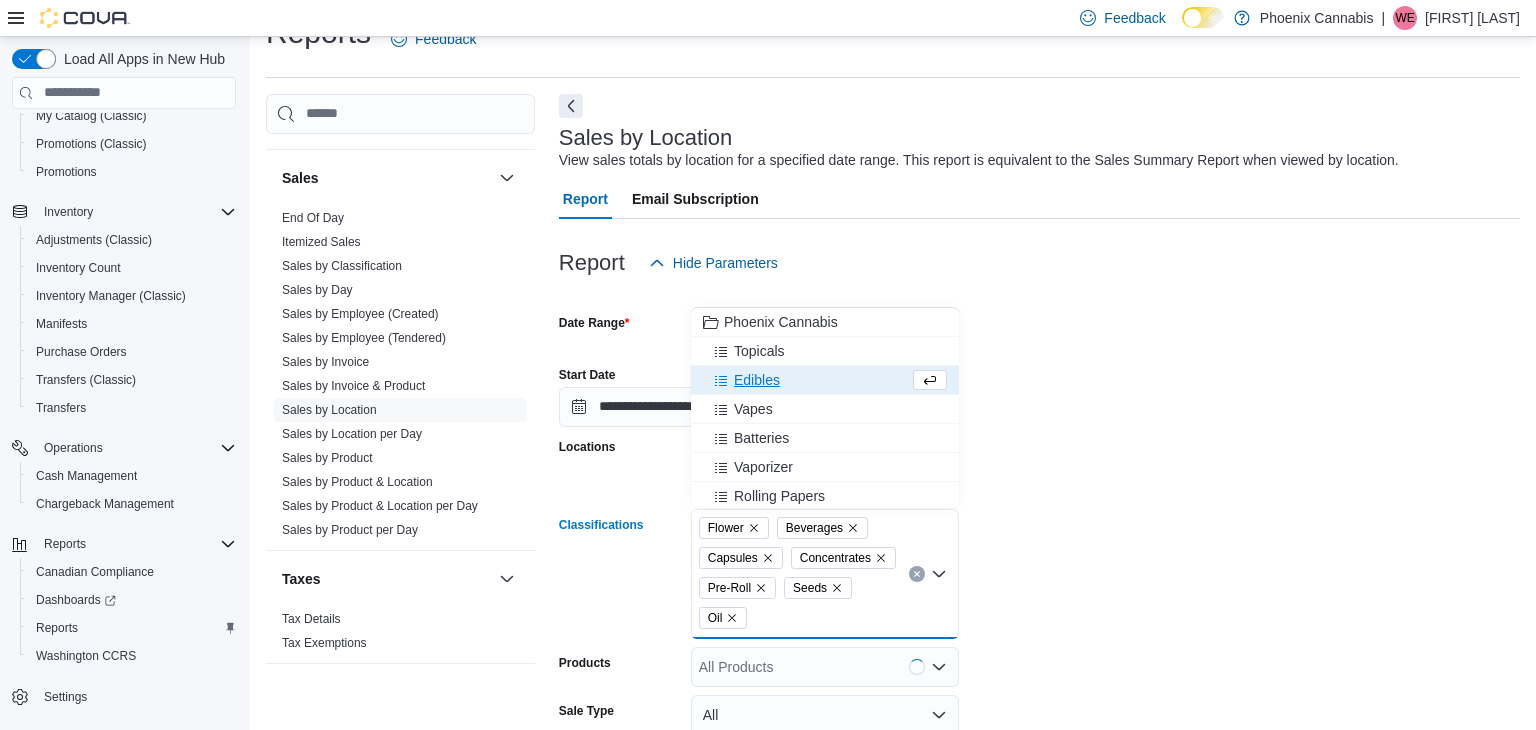 click on "Edibles" at bounding box center [825, 380] 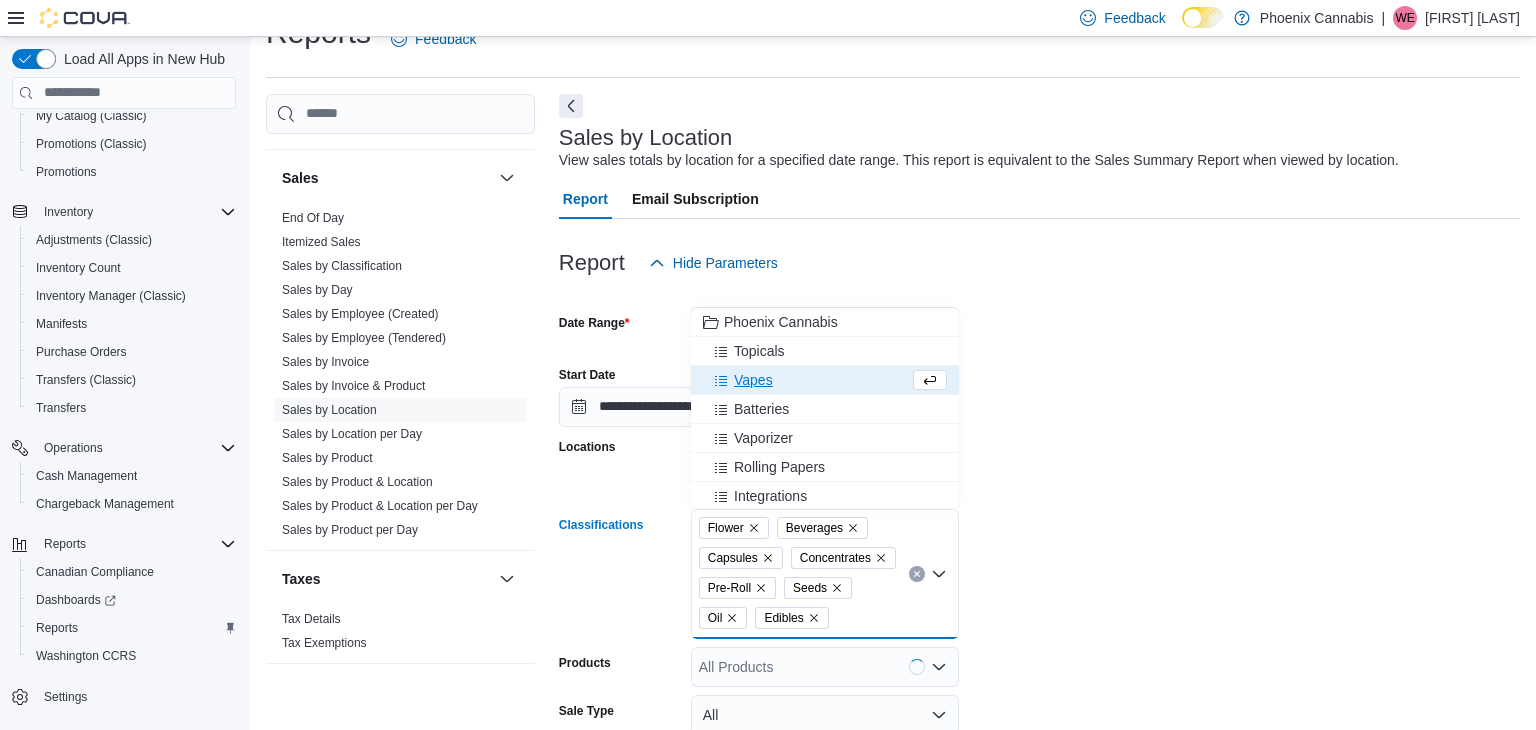 click on "Vapes" at bounding box center (825, 380) 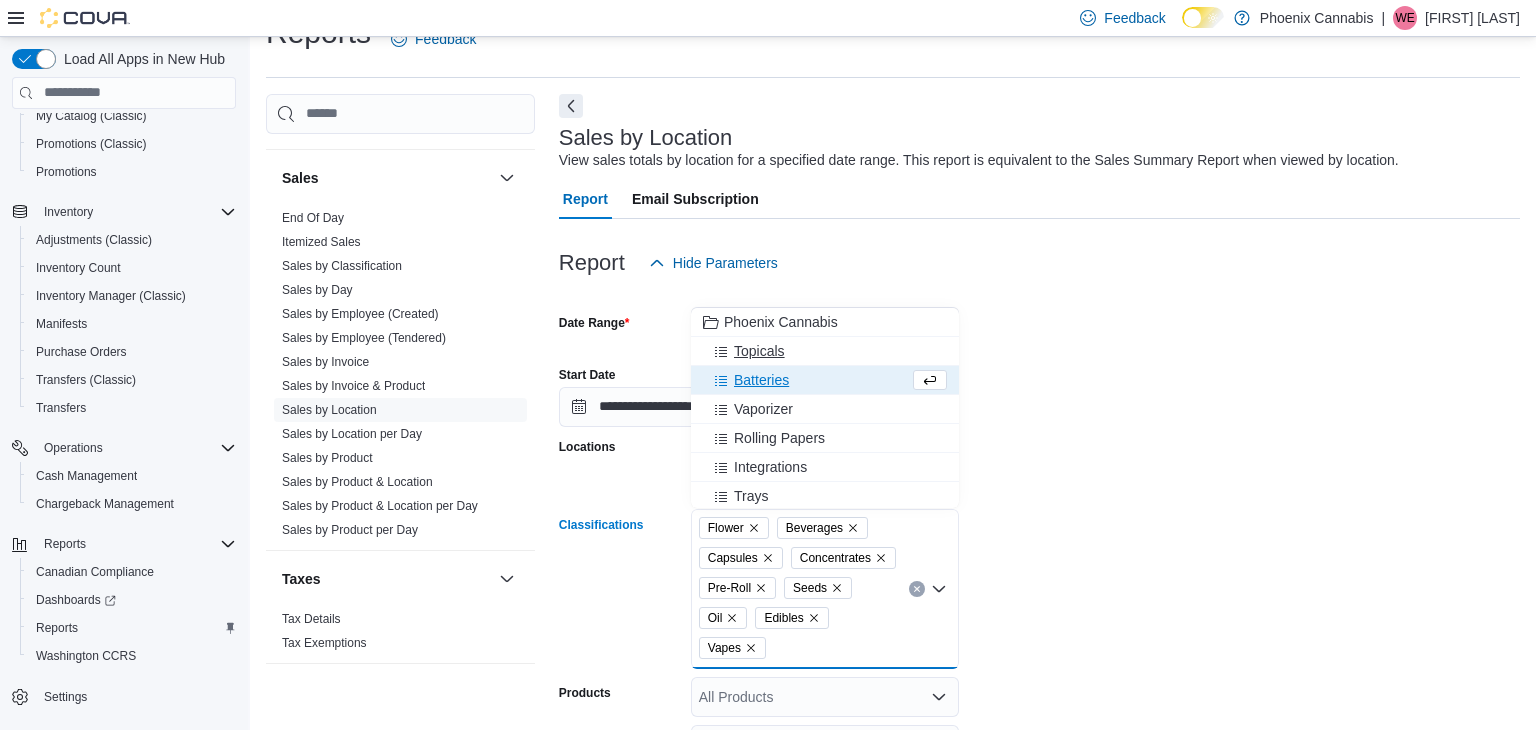 click on "Topicals" at bounding box center (825, 351) 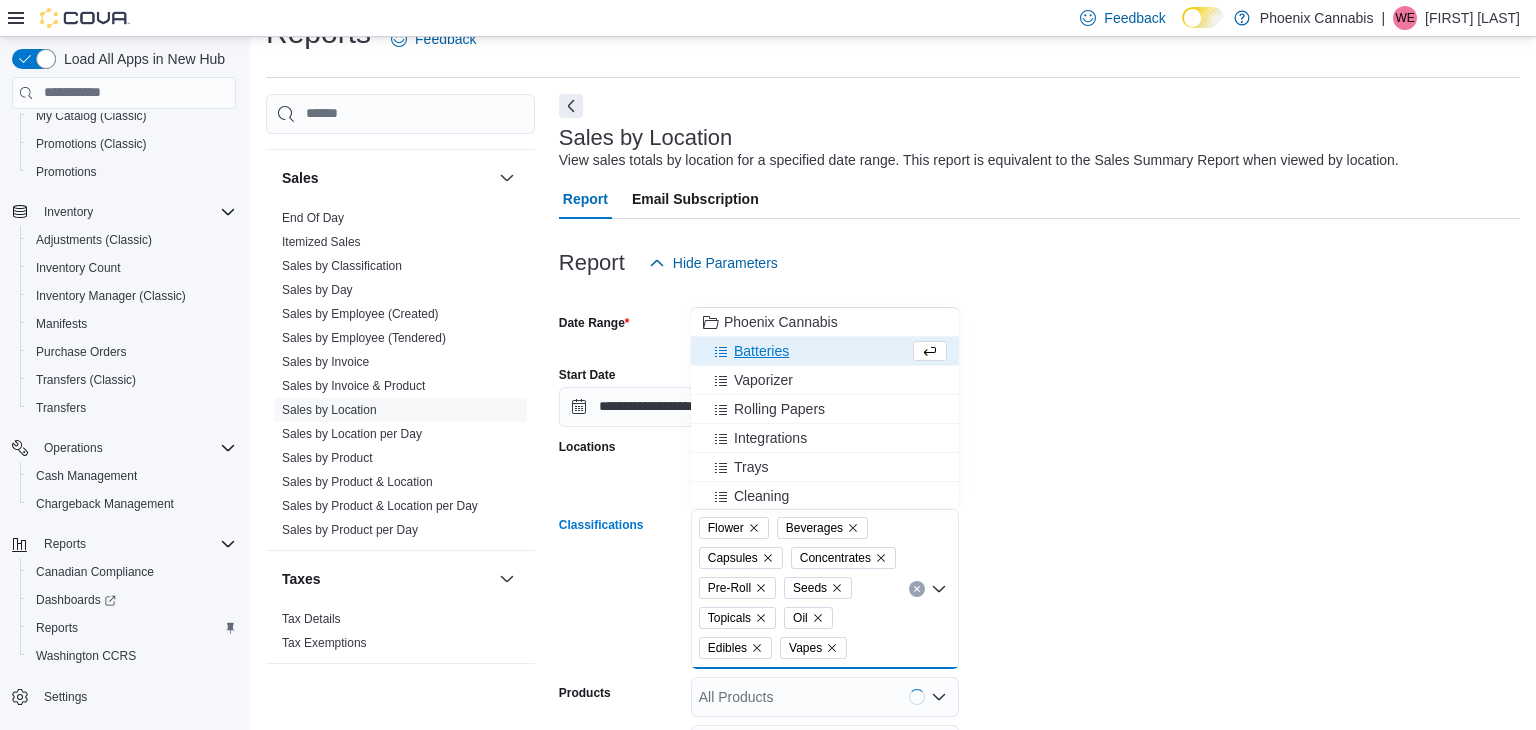 click on "**********" at bounding box center (1039, 600) 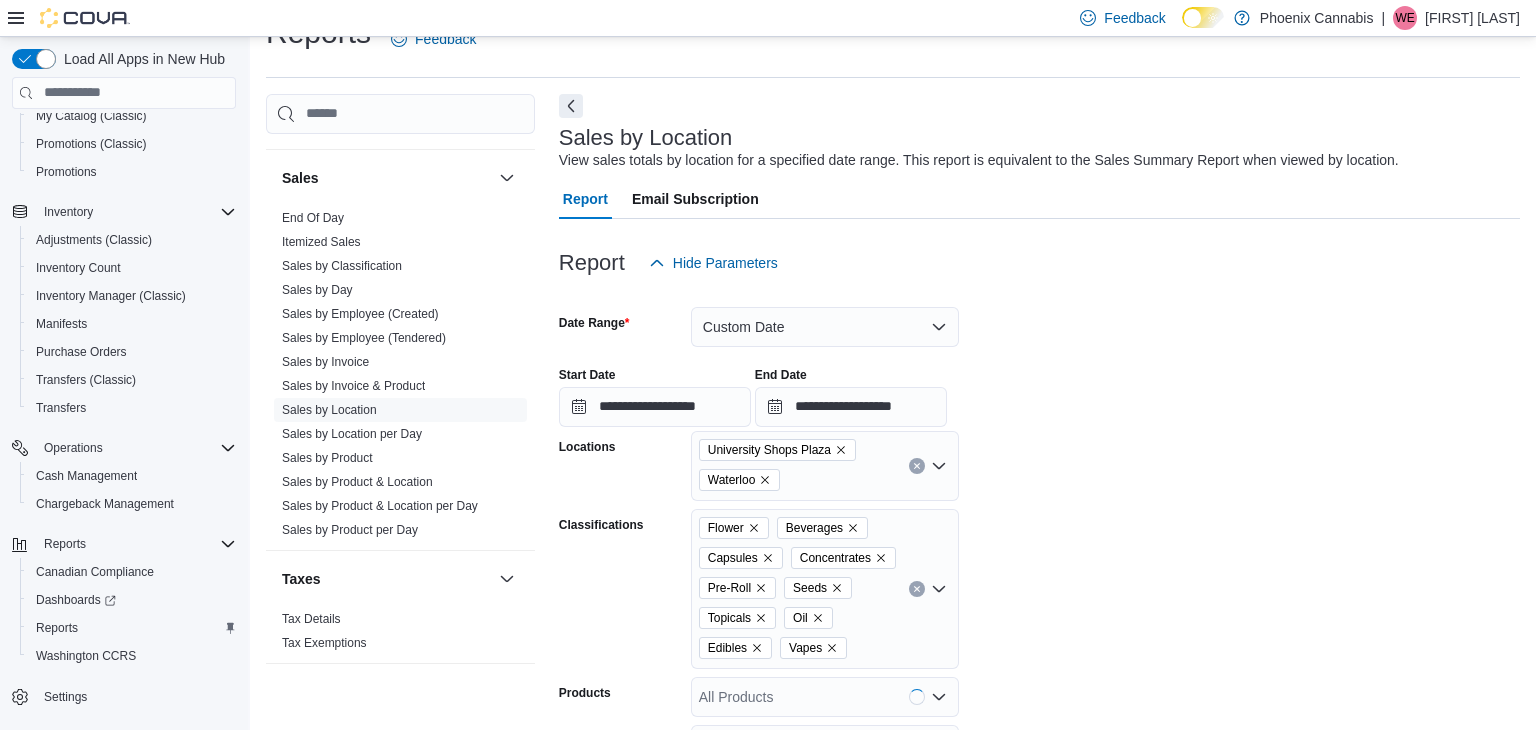 scroll, scrollTop: 267, scrollLeft: 0, axis: vertical 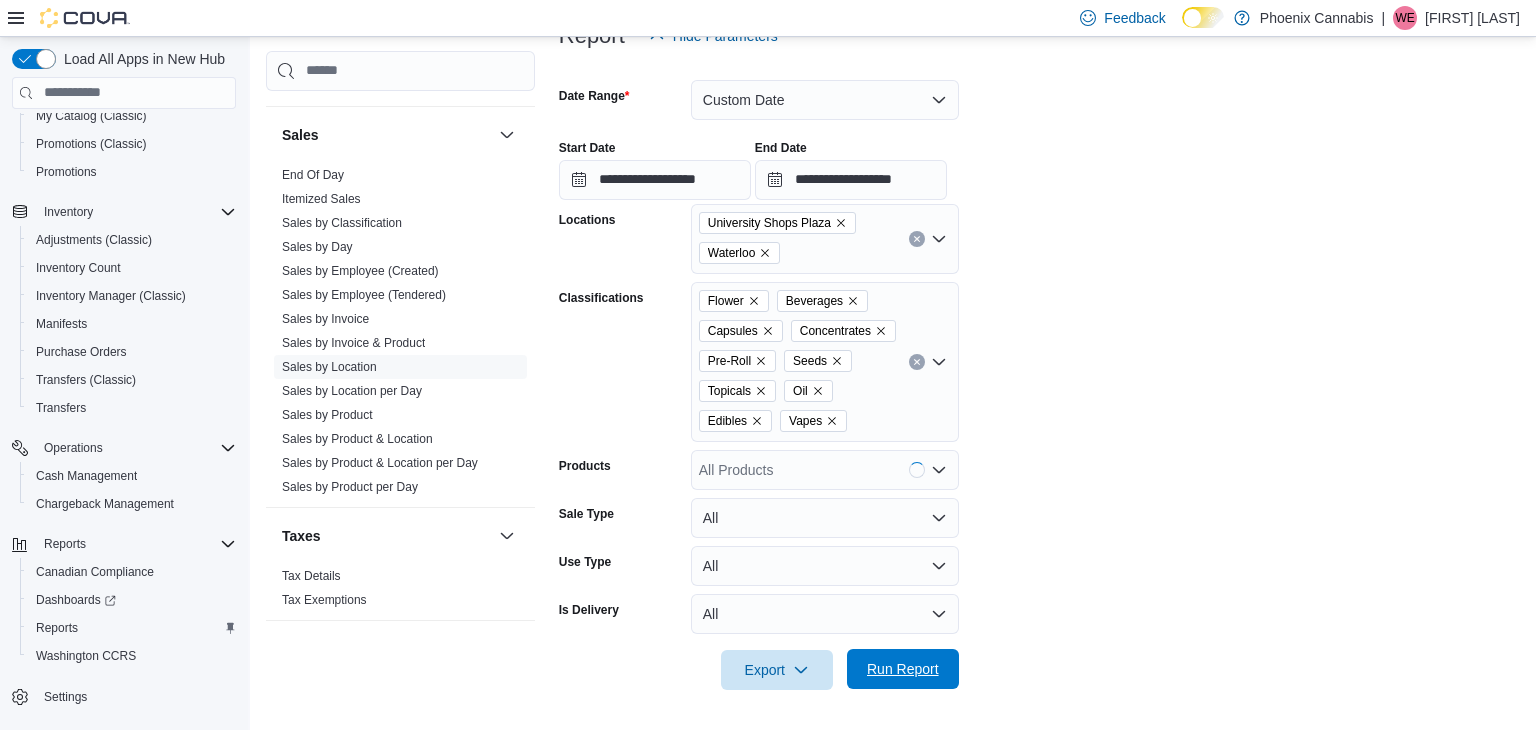 click on "Run Report" at bounding box center (903, 669) 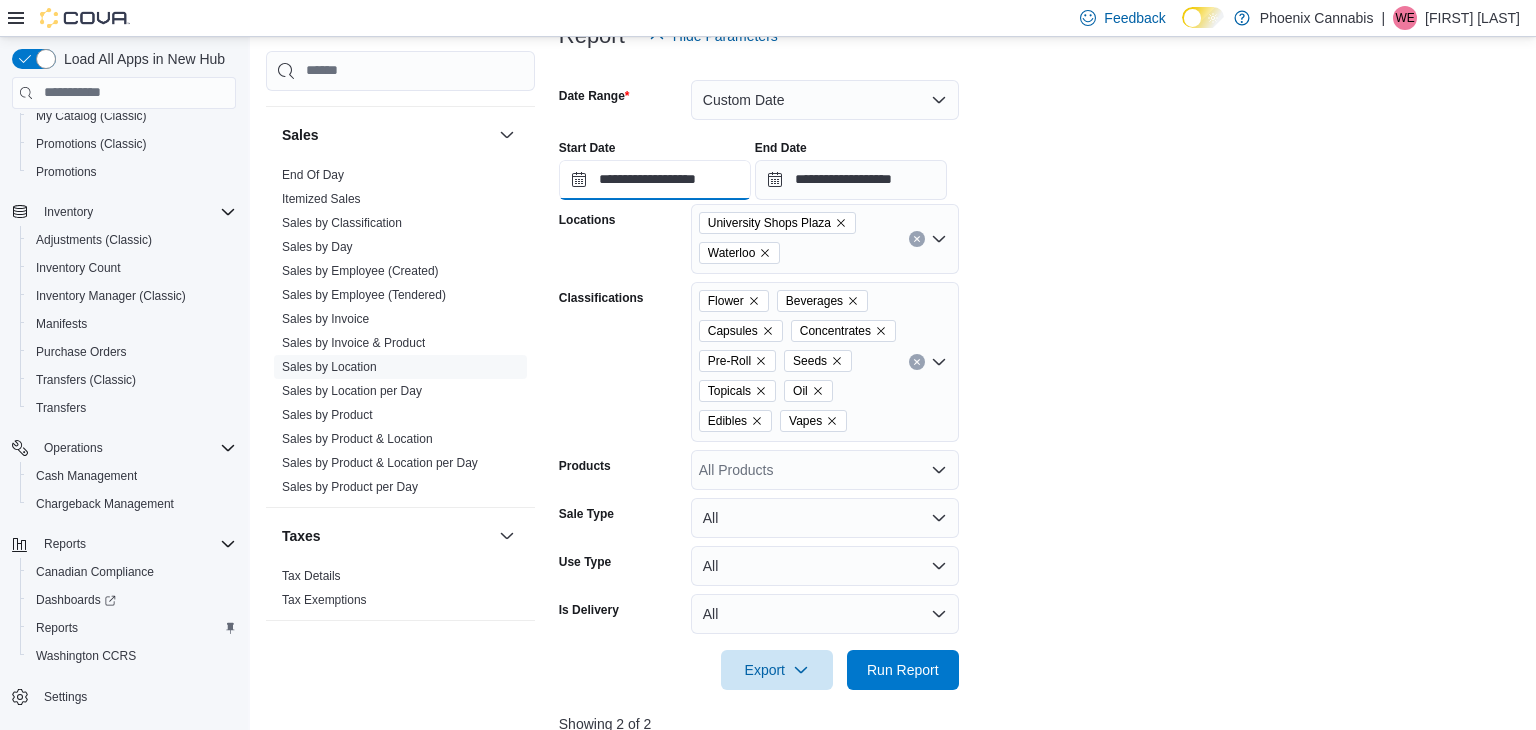 click on "**********" at bounding box center (655, 180) 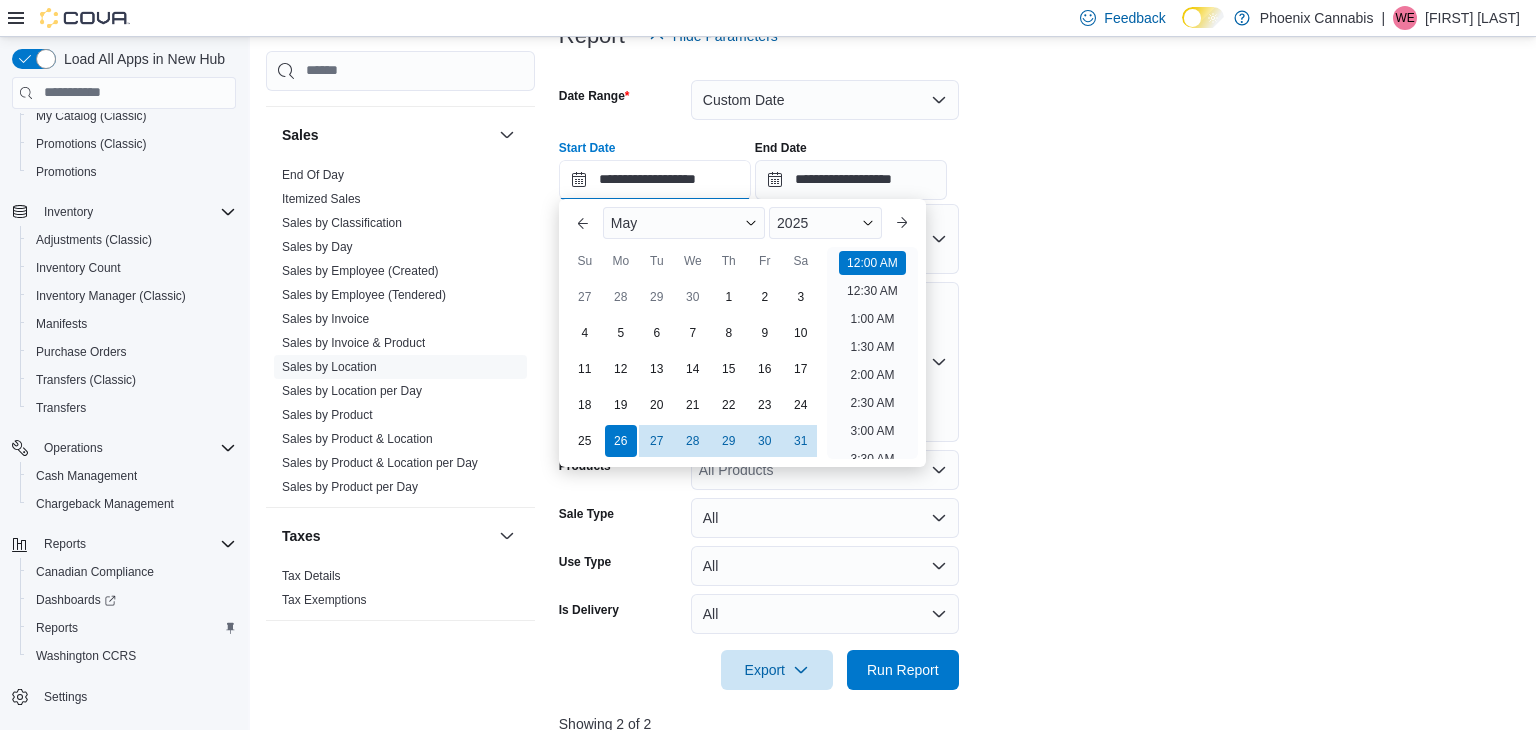 scroll, scrollTop: 62, scrollLeft: 0, axis: vertical 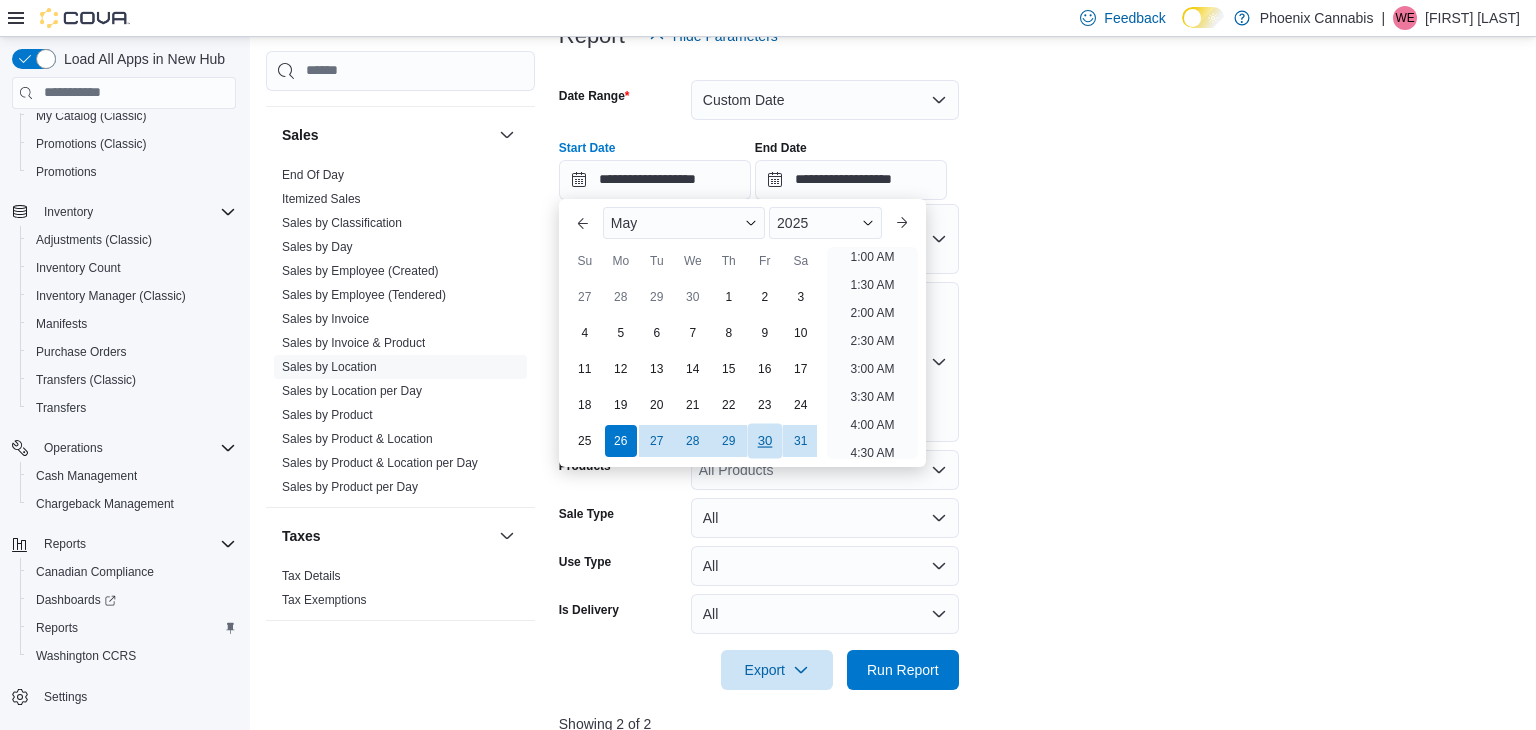 click on "30" at bounding box center [764, 441] 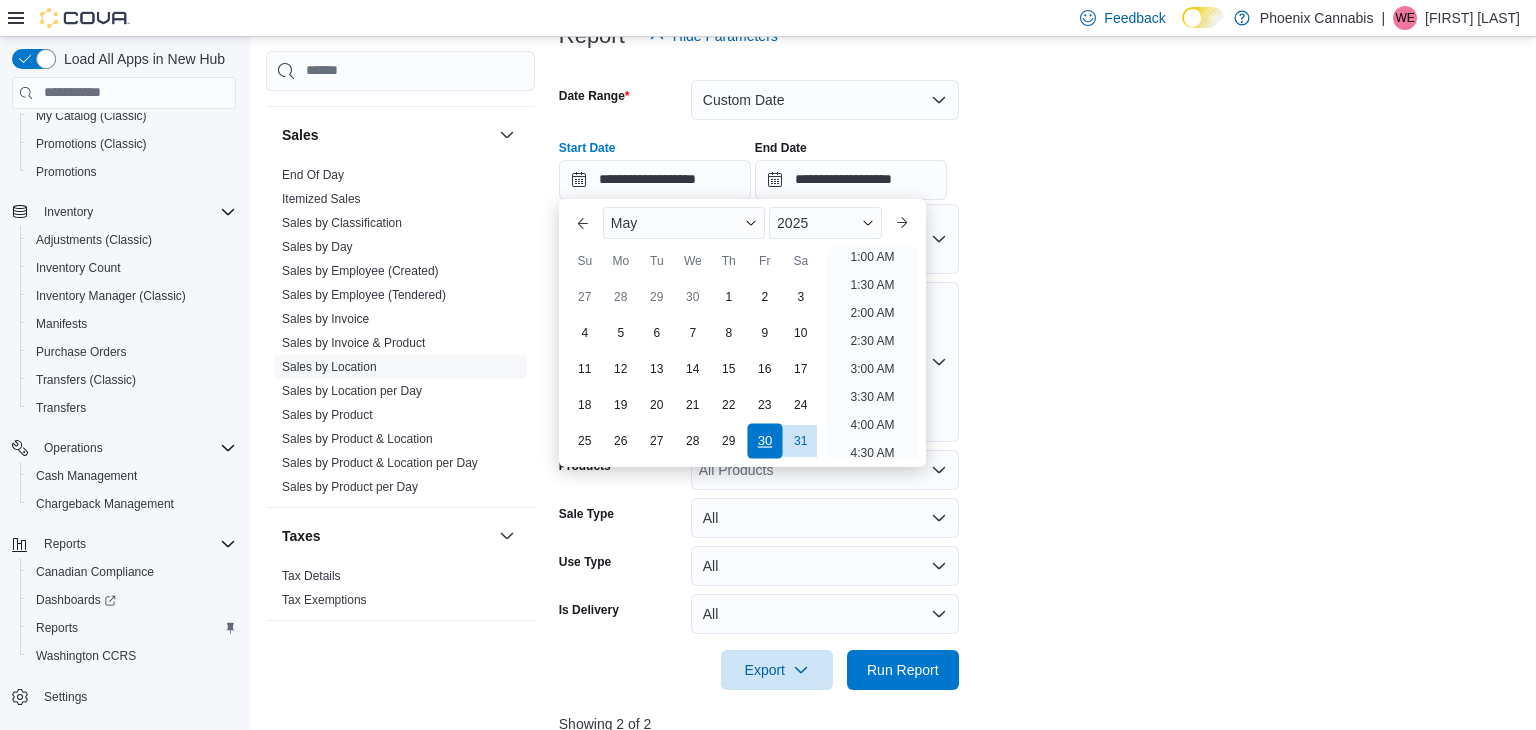 scroll, scrollTop: 4, scrollLeft: 0, axis: vertical 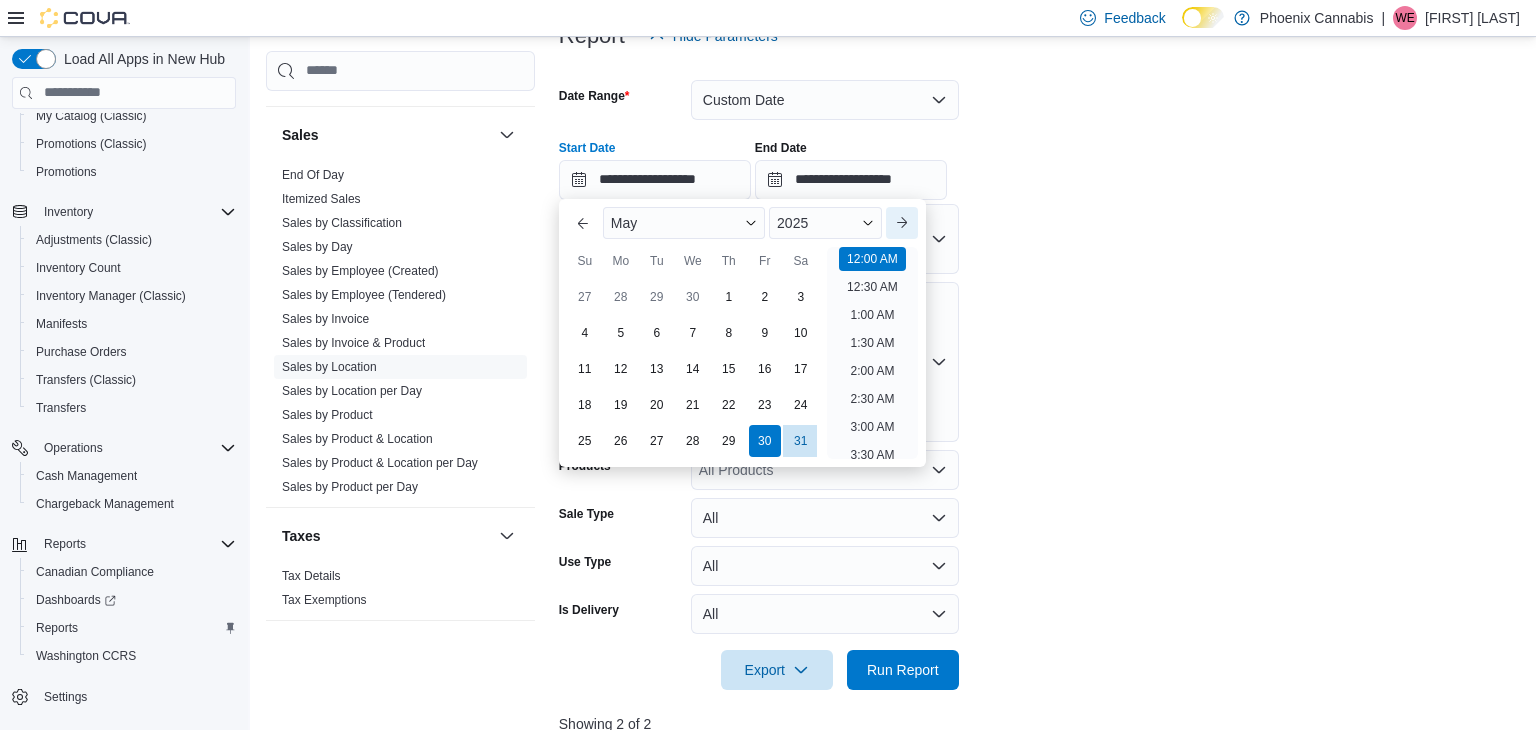 click on "Next month" at bounding box center [902, 223] 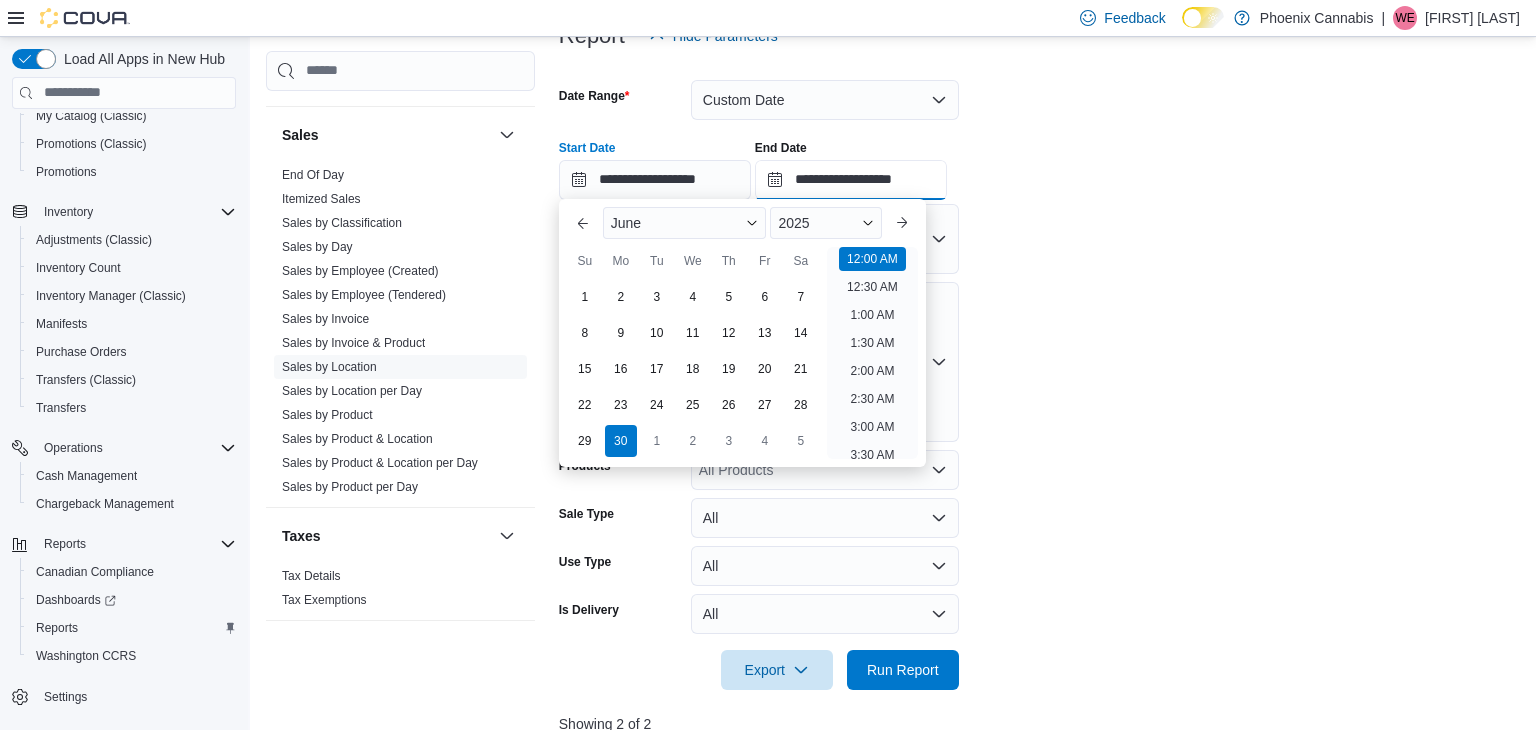 click on "**********" at bounding box center [851, 180] 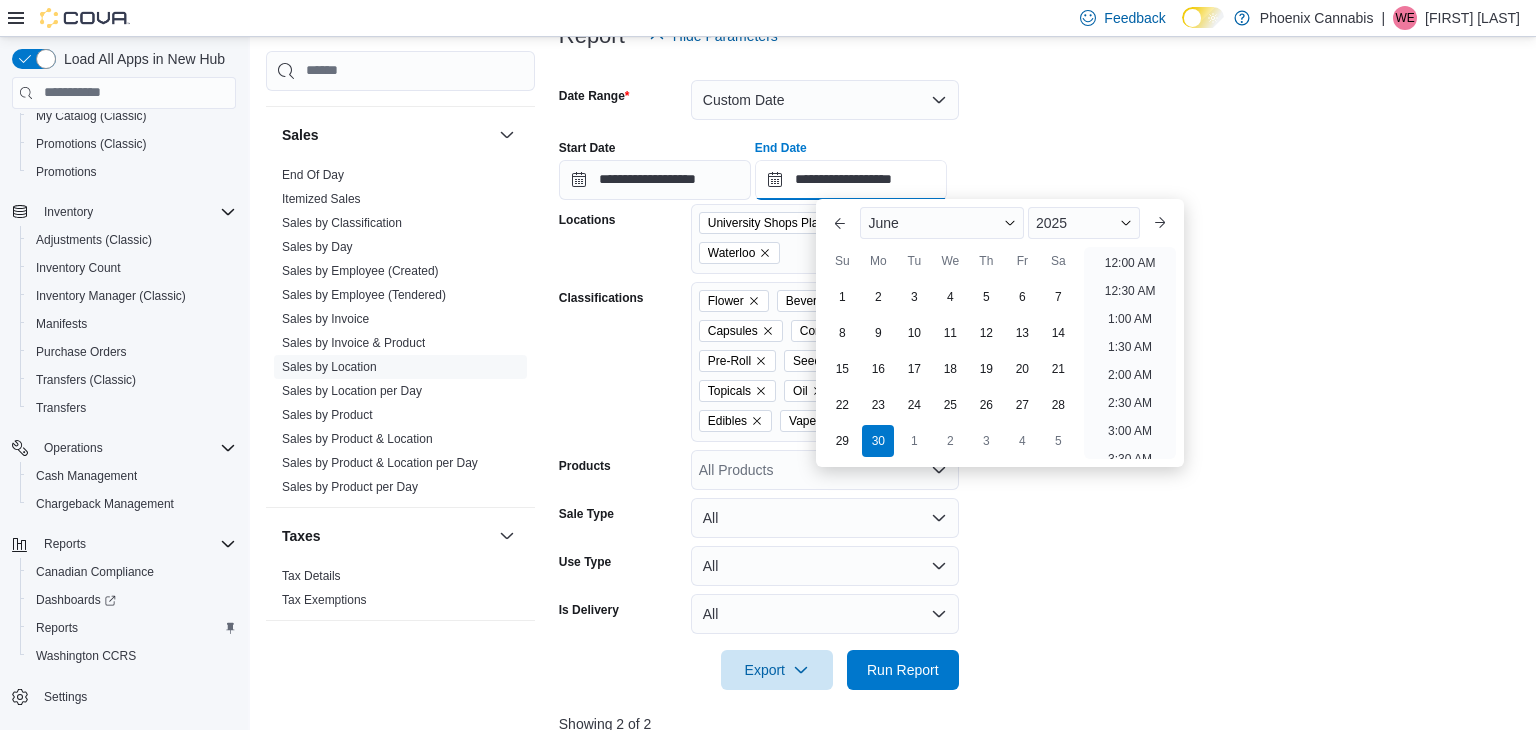 scroll, scrollTop: 1136, scrollLeft: 0, axis: vertical 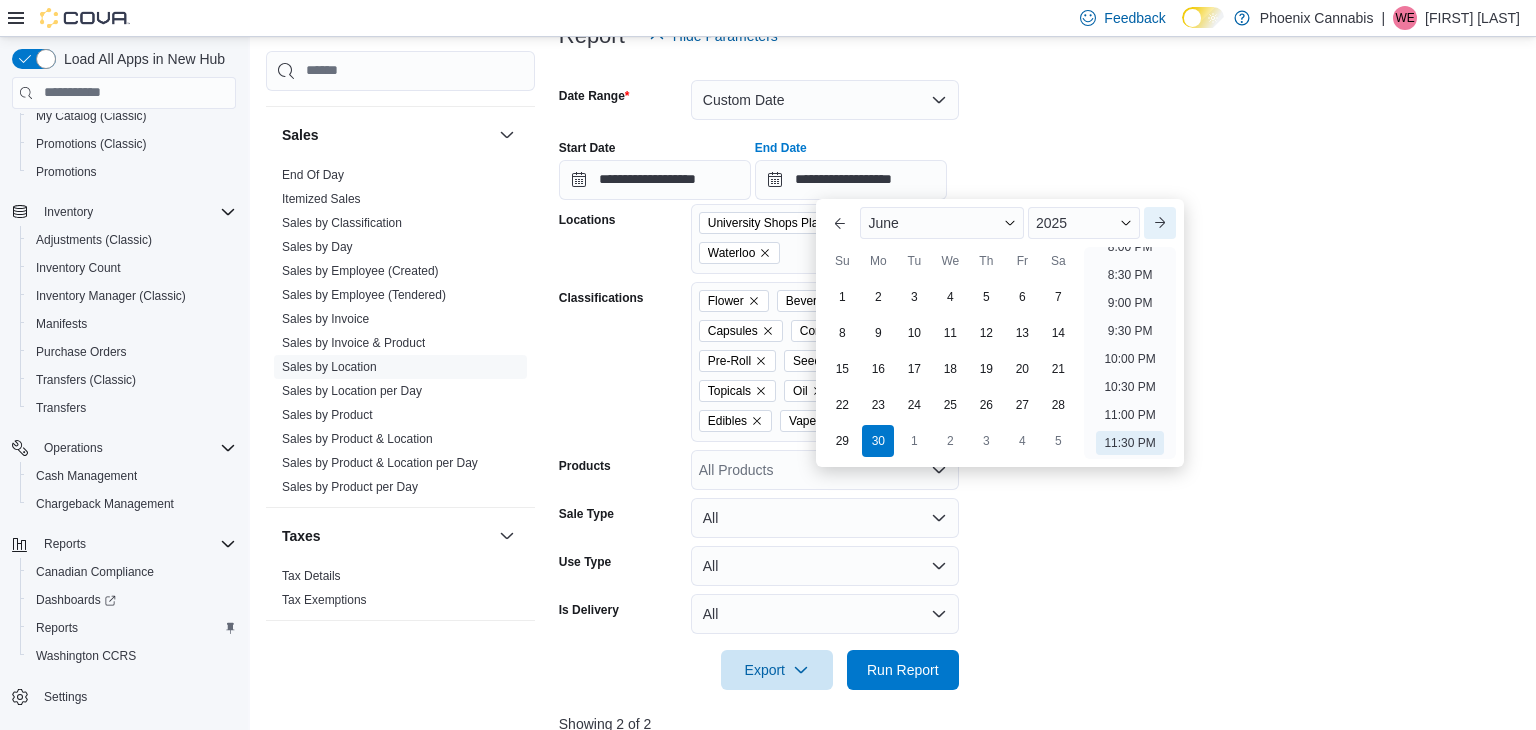 click on "Next month" at bounding box center [1160, 223] 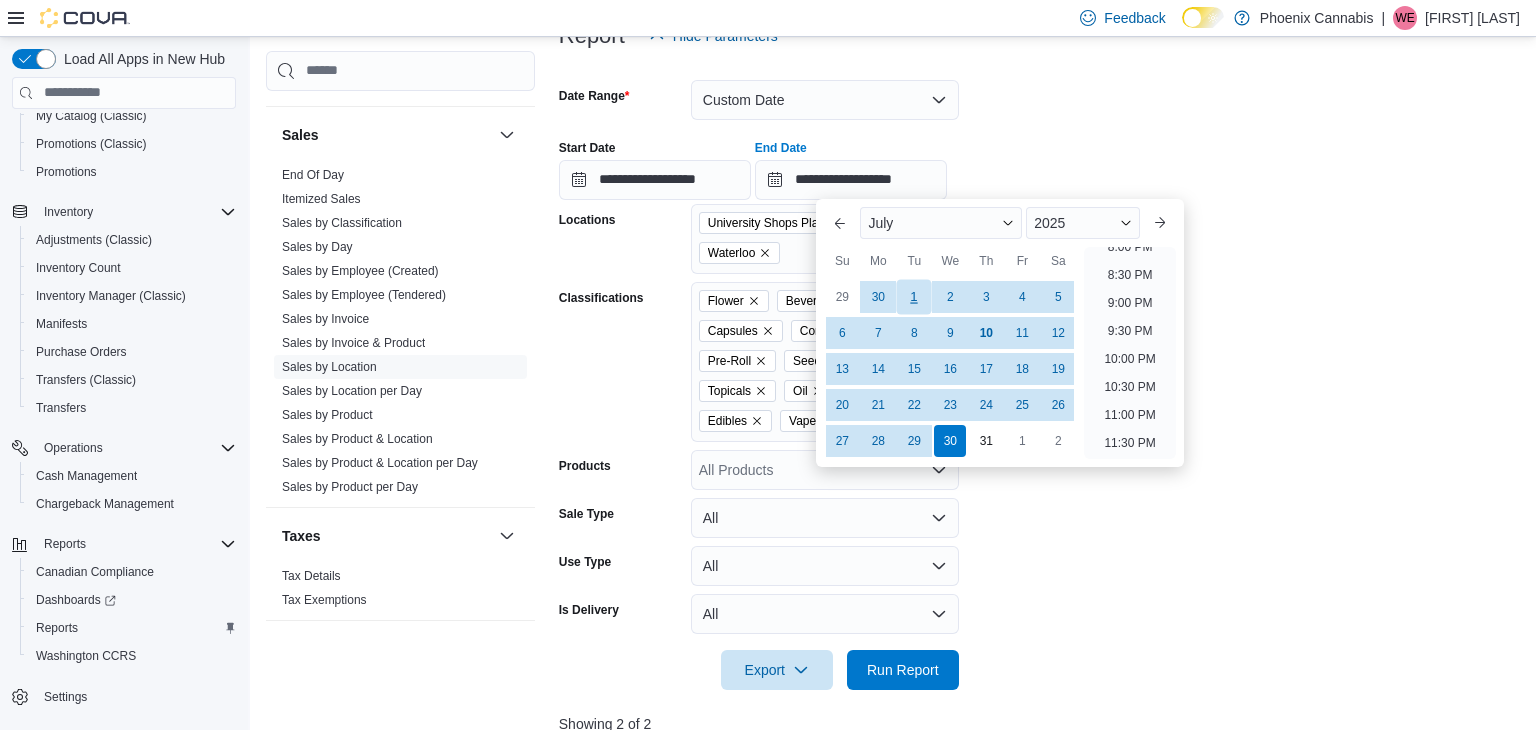 click on "1" at bounding box center (914, 297) 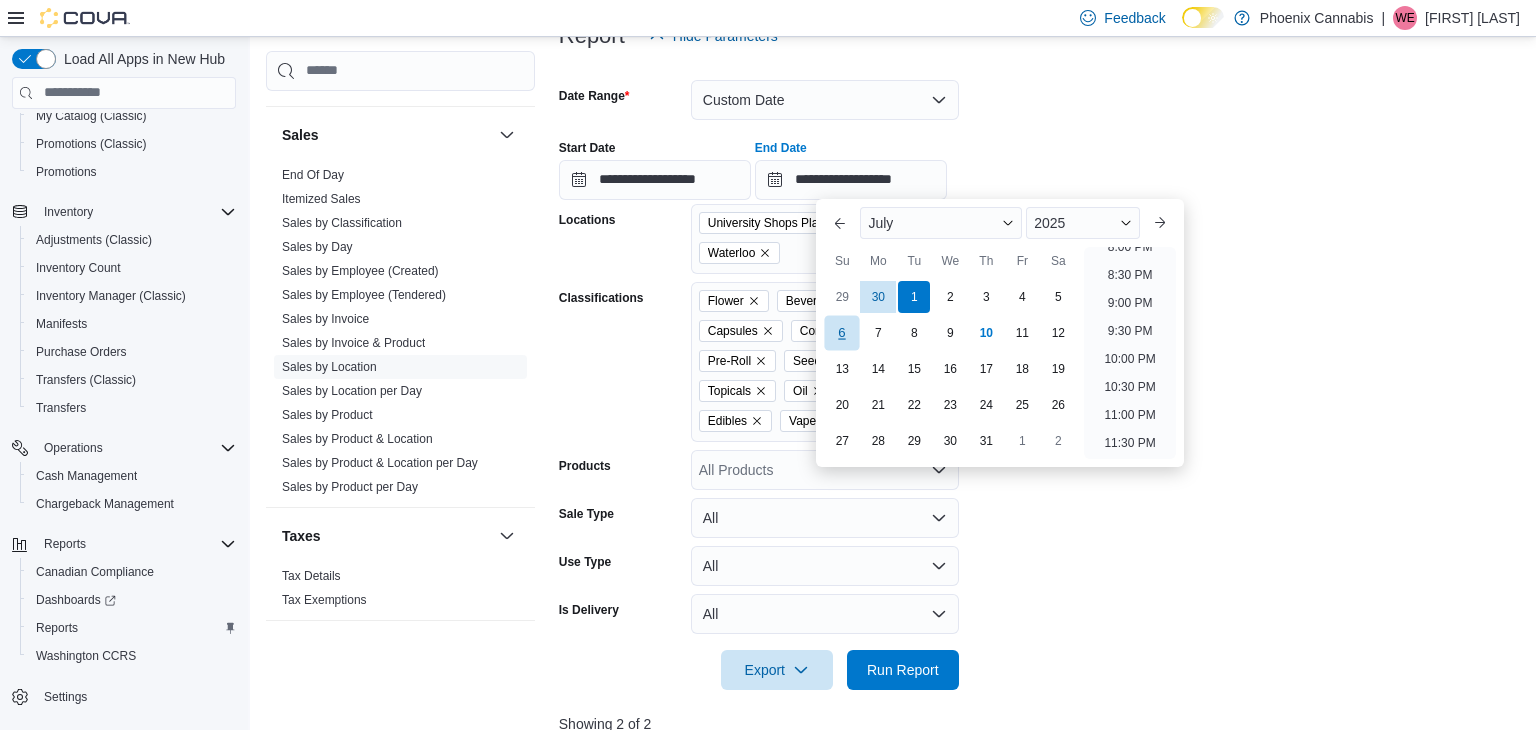 click on "6" at bounding box center (842, 333) 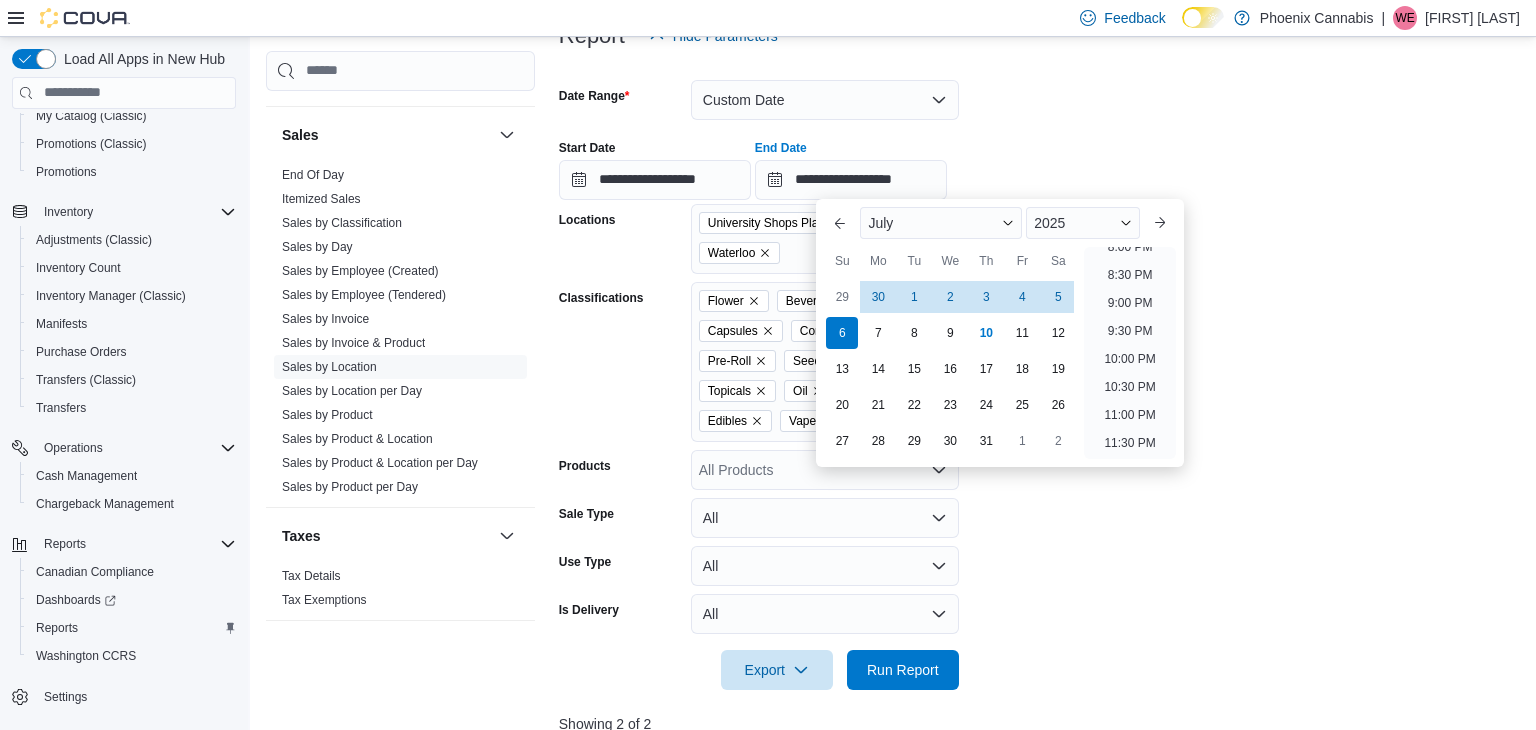 click on "**********" at bounding box center [1039, 373] 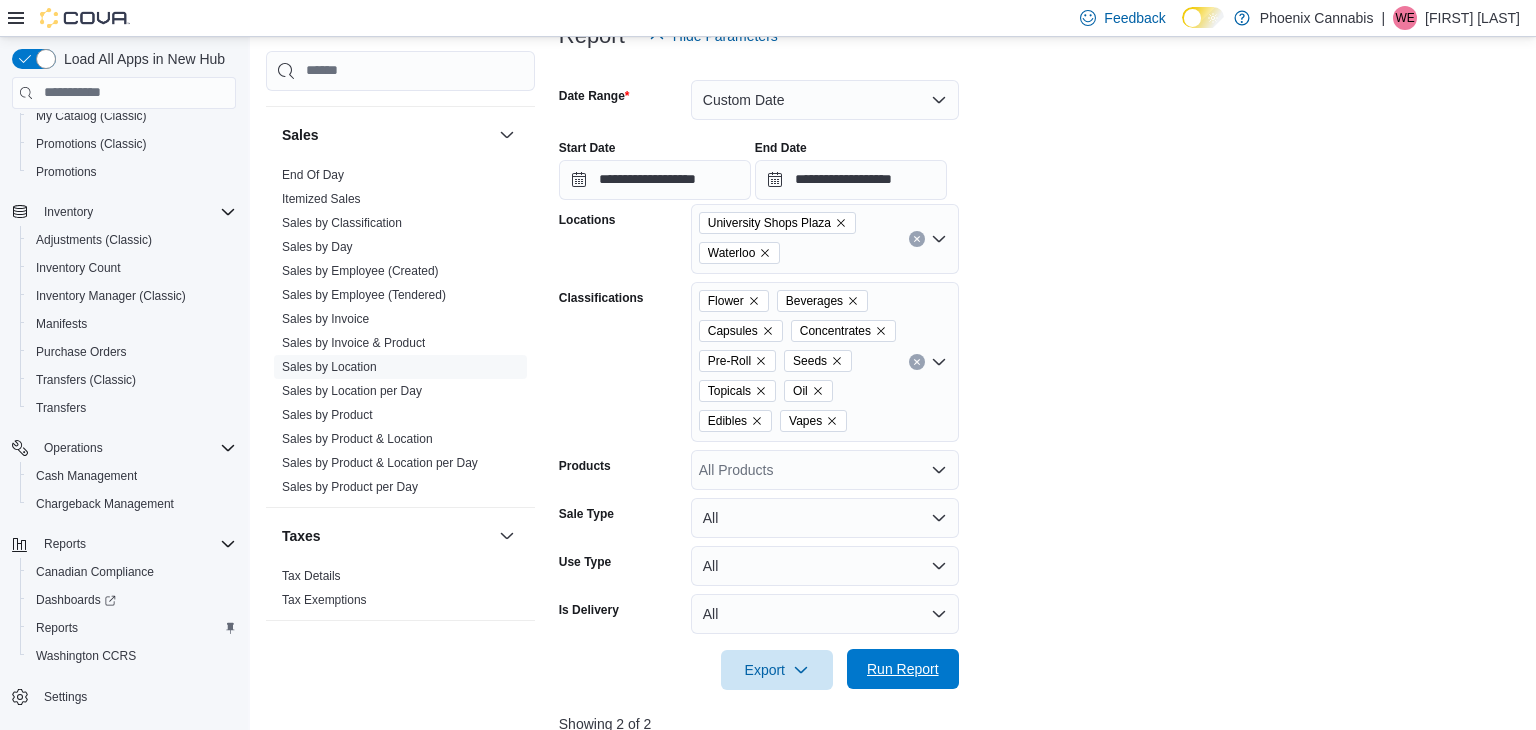 click on "Run Report" at bounding box center (903, 669) 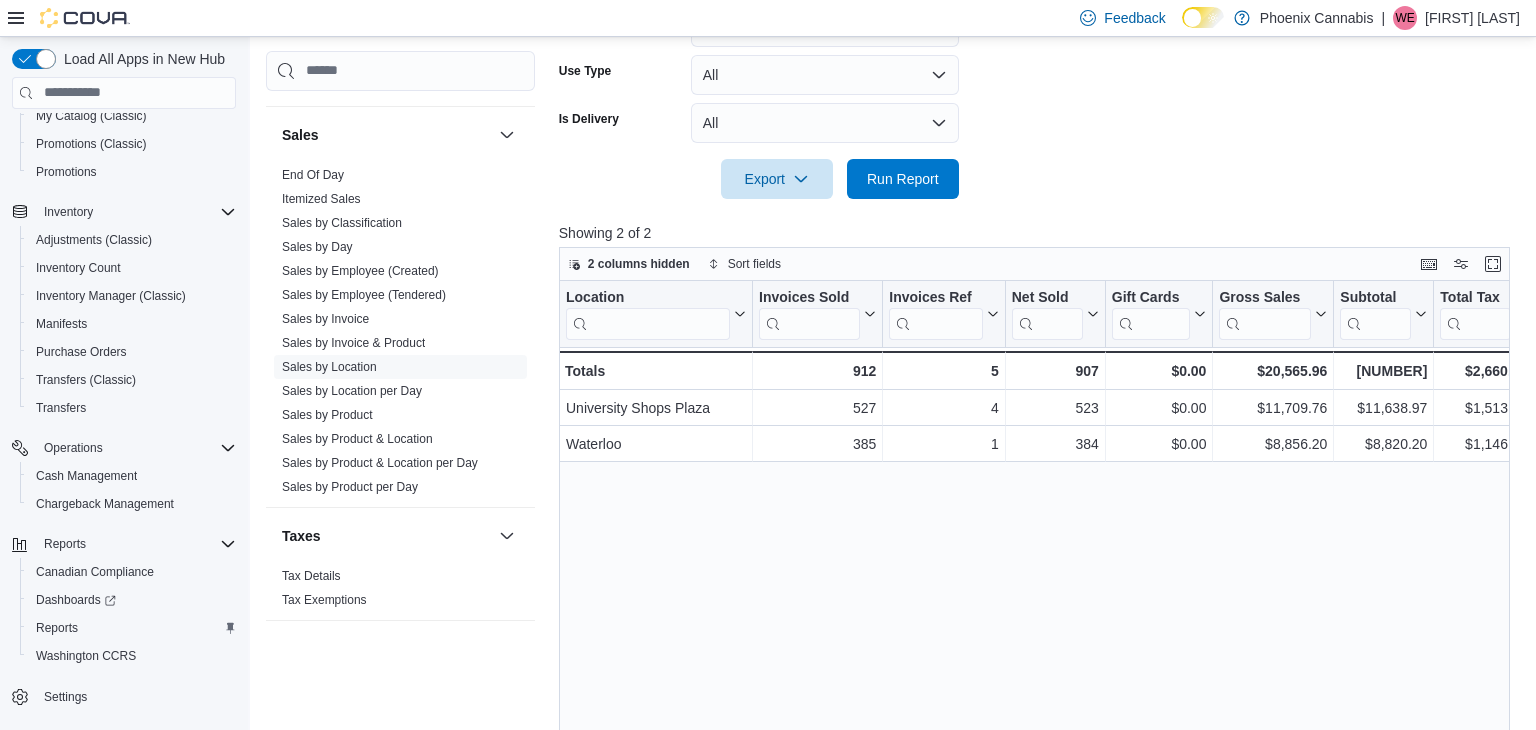 scroll, scrollTop: 770, scrollLeft: 0, axis: vertical 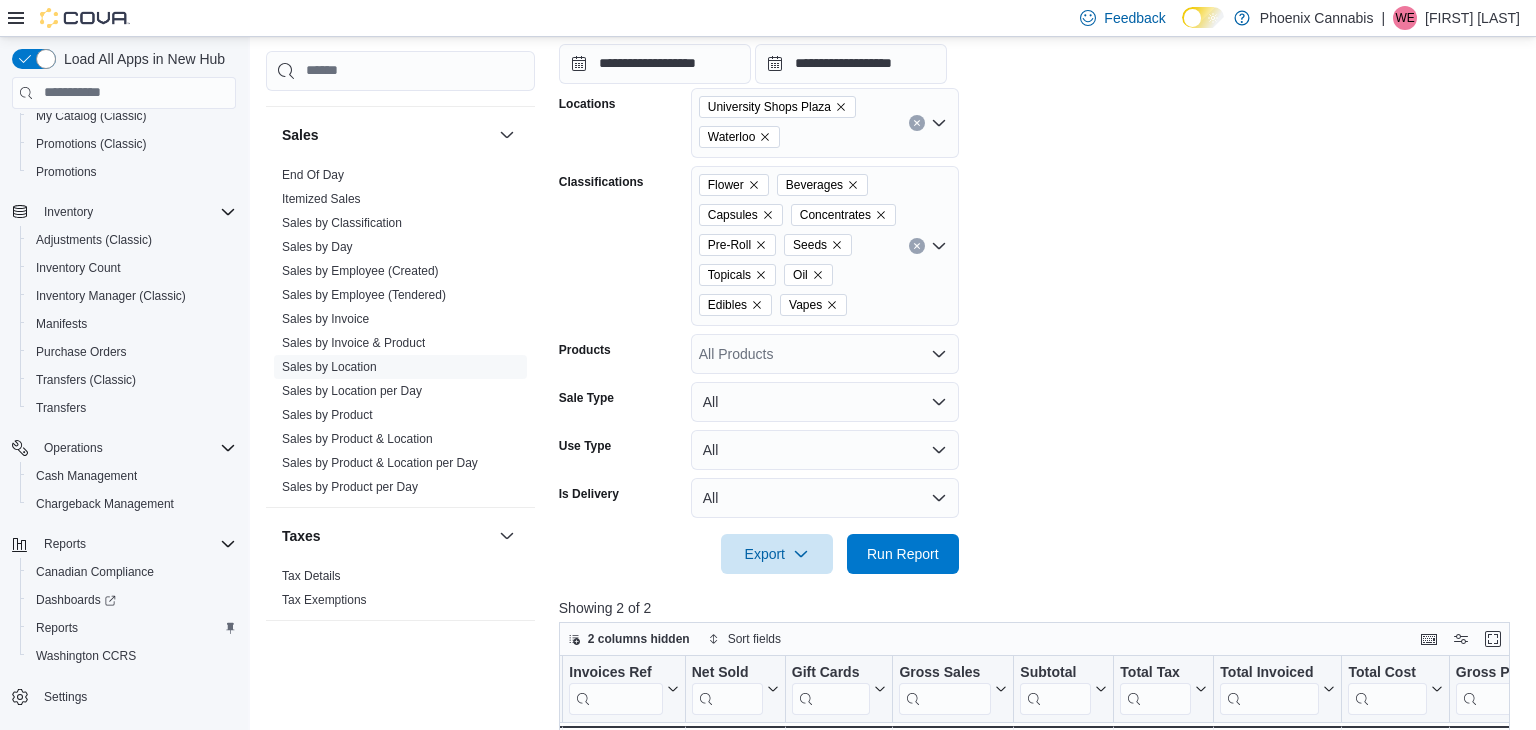 click 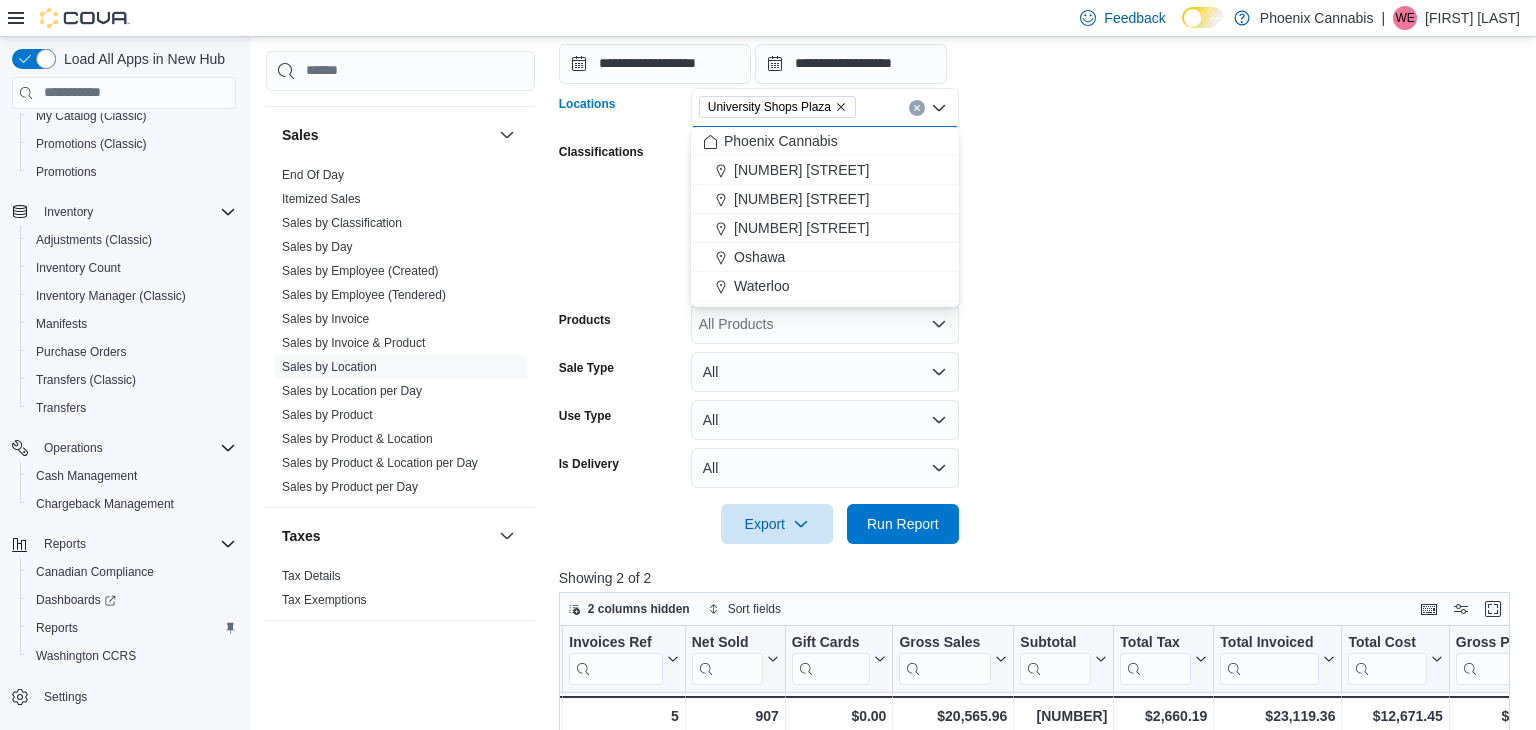 click on "University Shops Plaza" at bounding box center (777, 107) 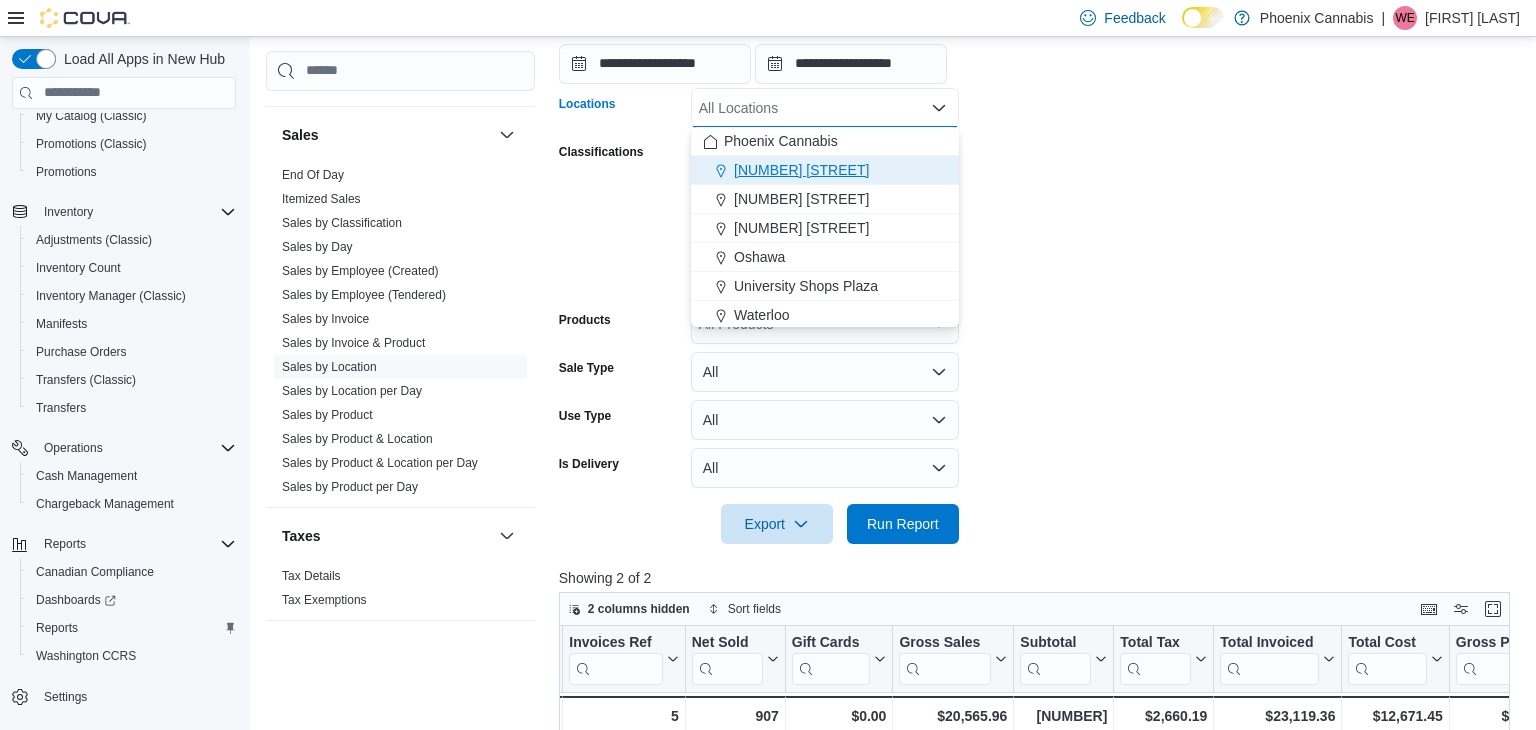 click on "[NUMBER] [STREET]" at bounding box center [801, 170] 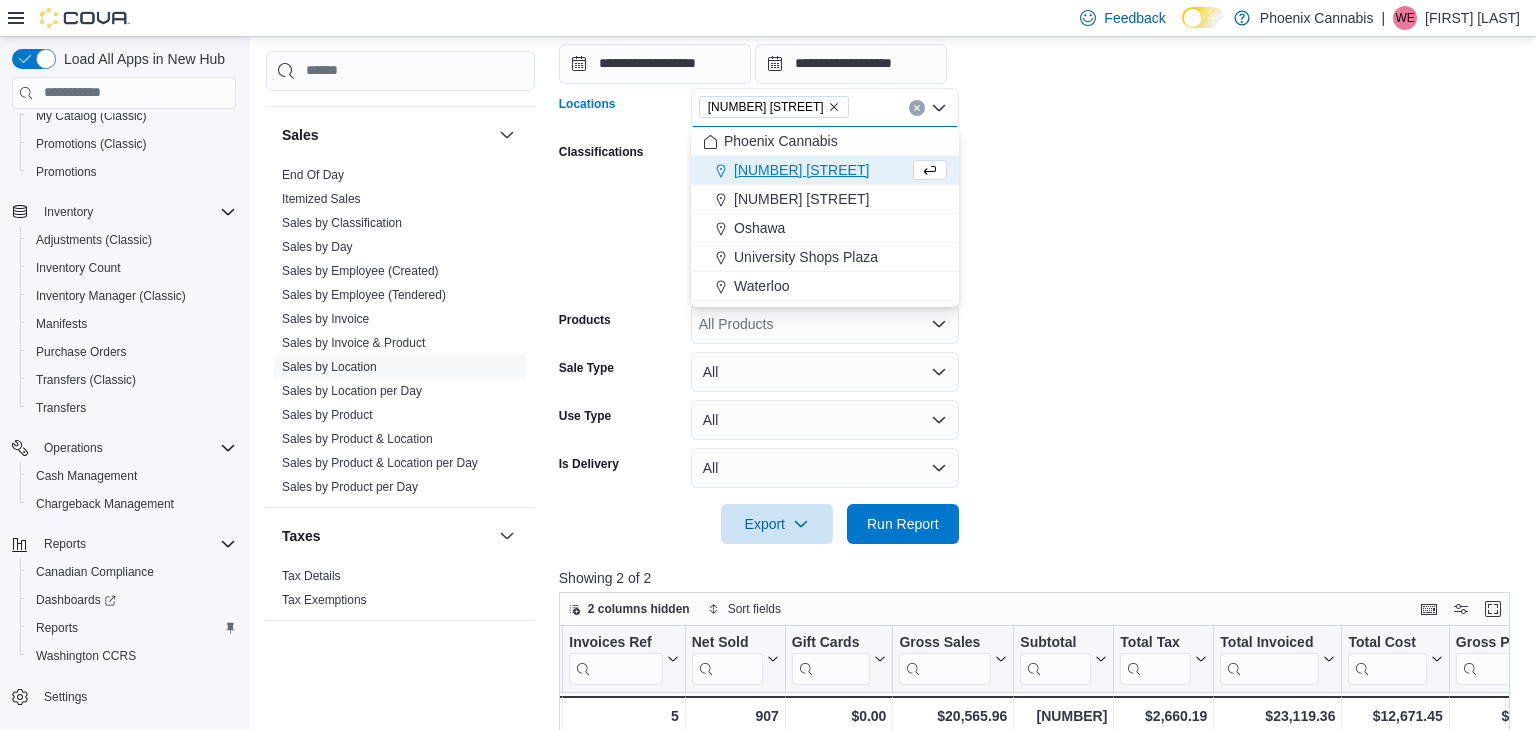 click on "[NUMBER] [STREET]" at bounding box center [825, 170] 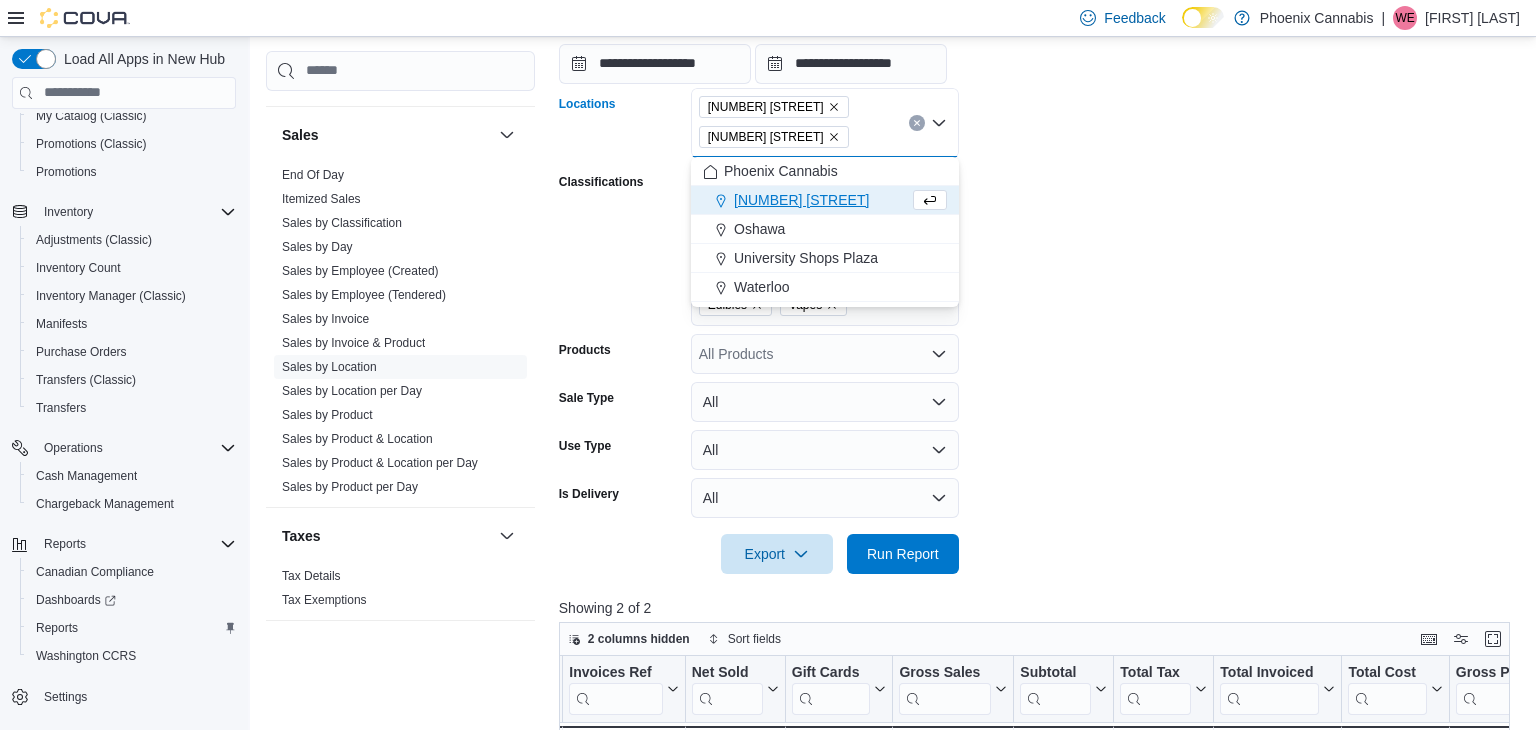 click on "[NUMBER] [STREET]" at bounding box center [801, 200] 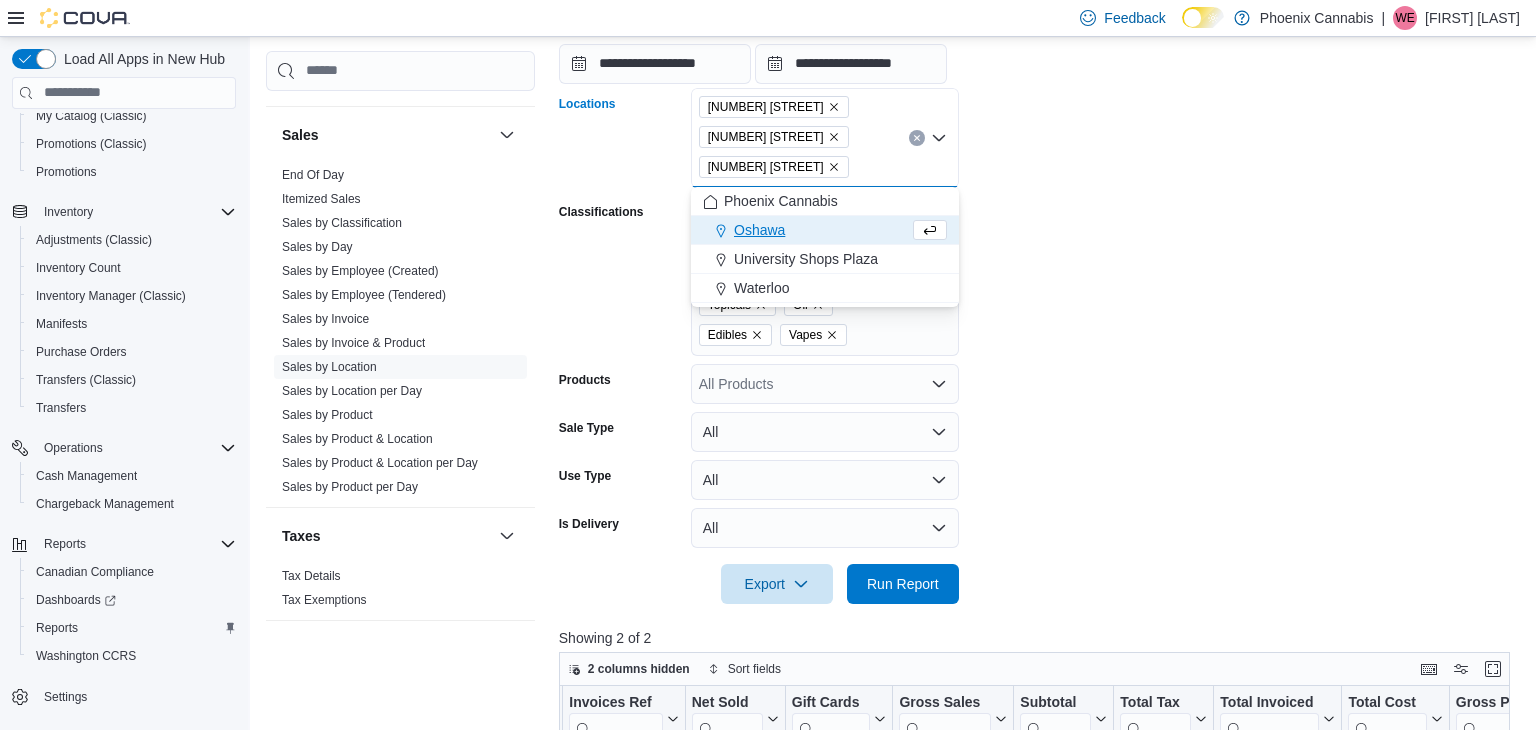 click on "**********" at bounding box center (1039, 272) 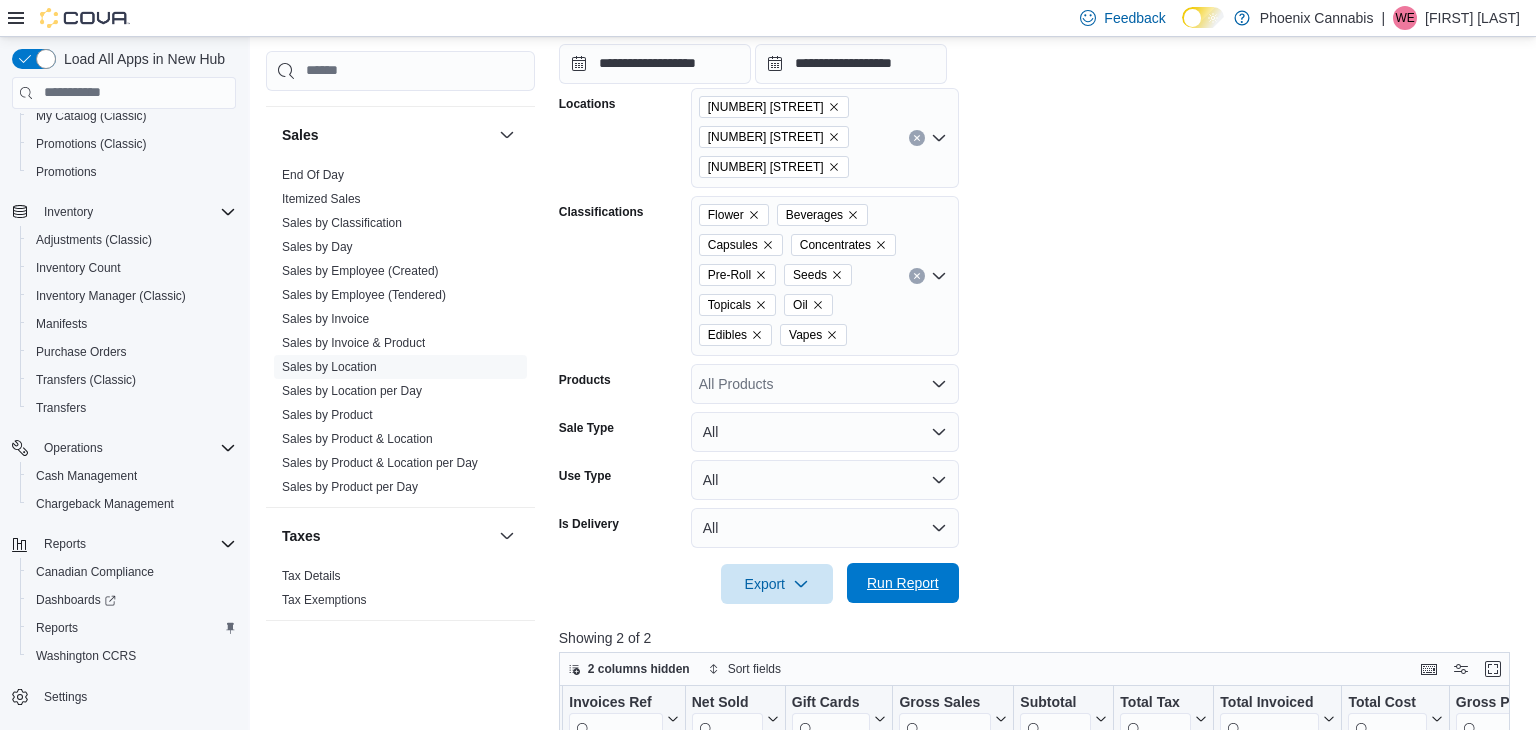 click on "Run Report" at bounding box center (903, 583) 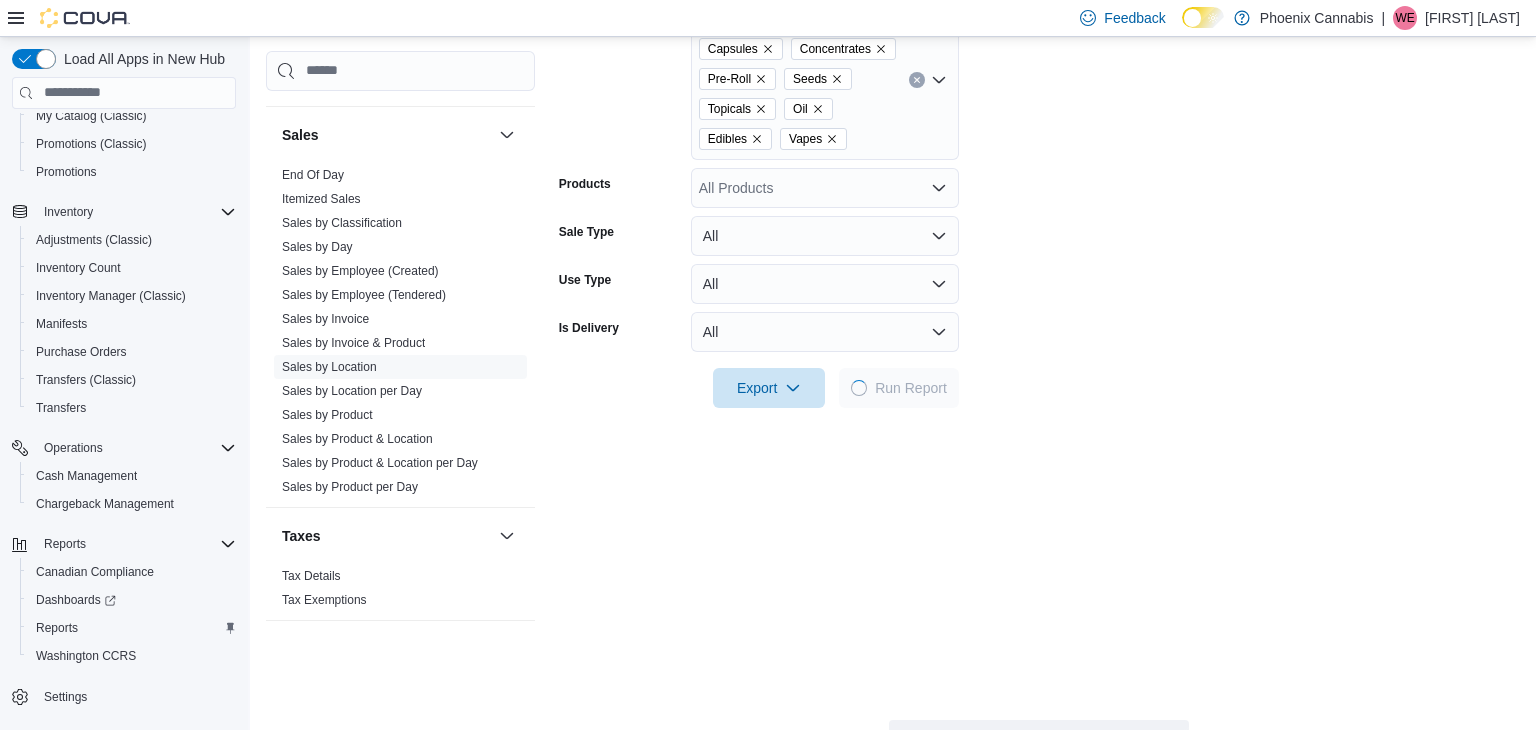 scroll, scrollTop: 582, scrollLeft: 0, axis: vertical 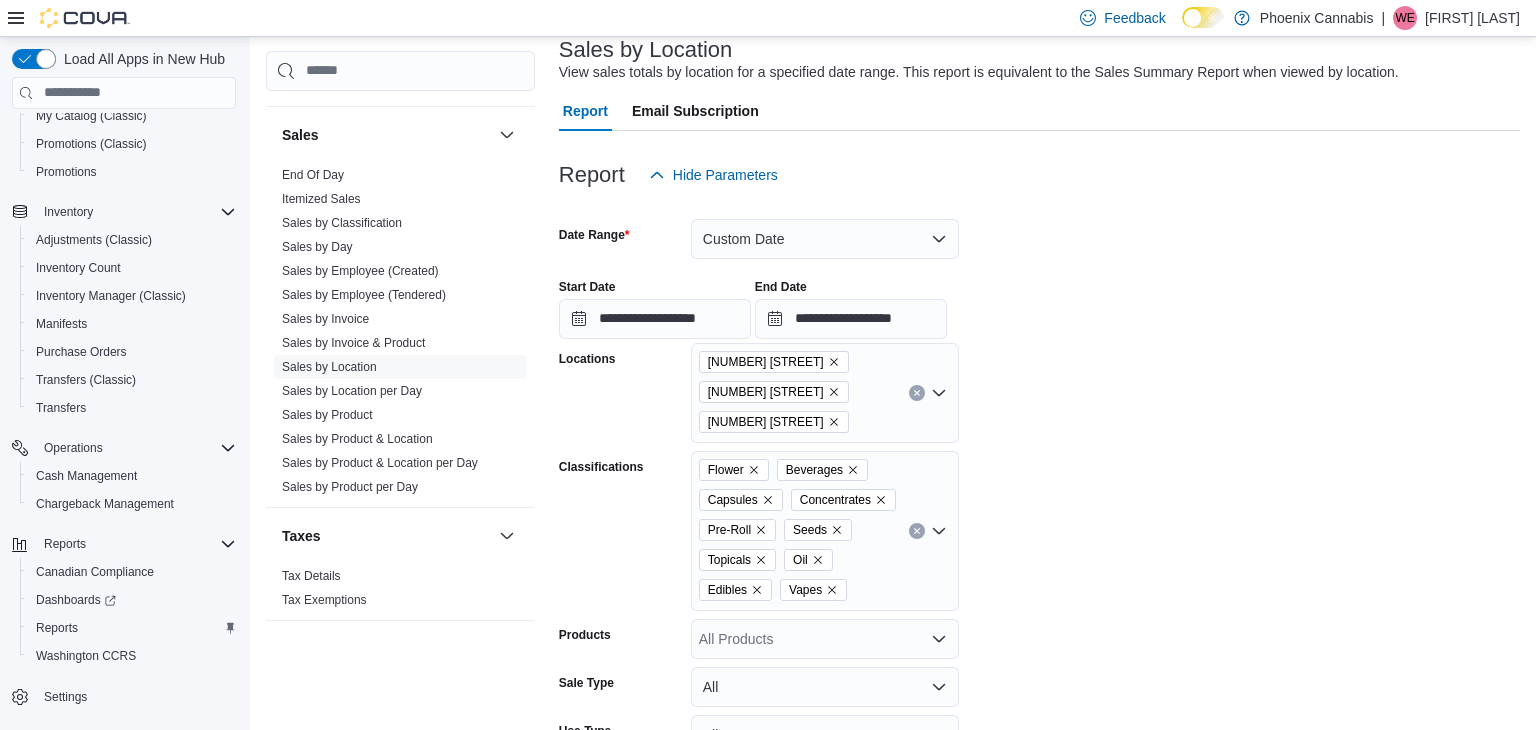 click at bounding box center (917, 393) 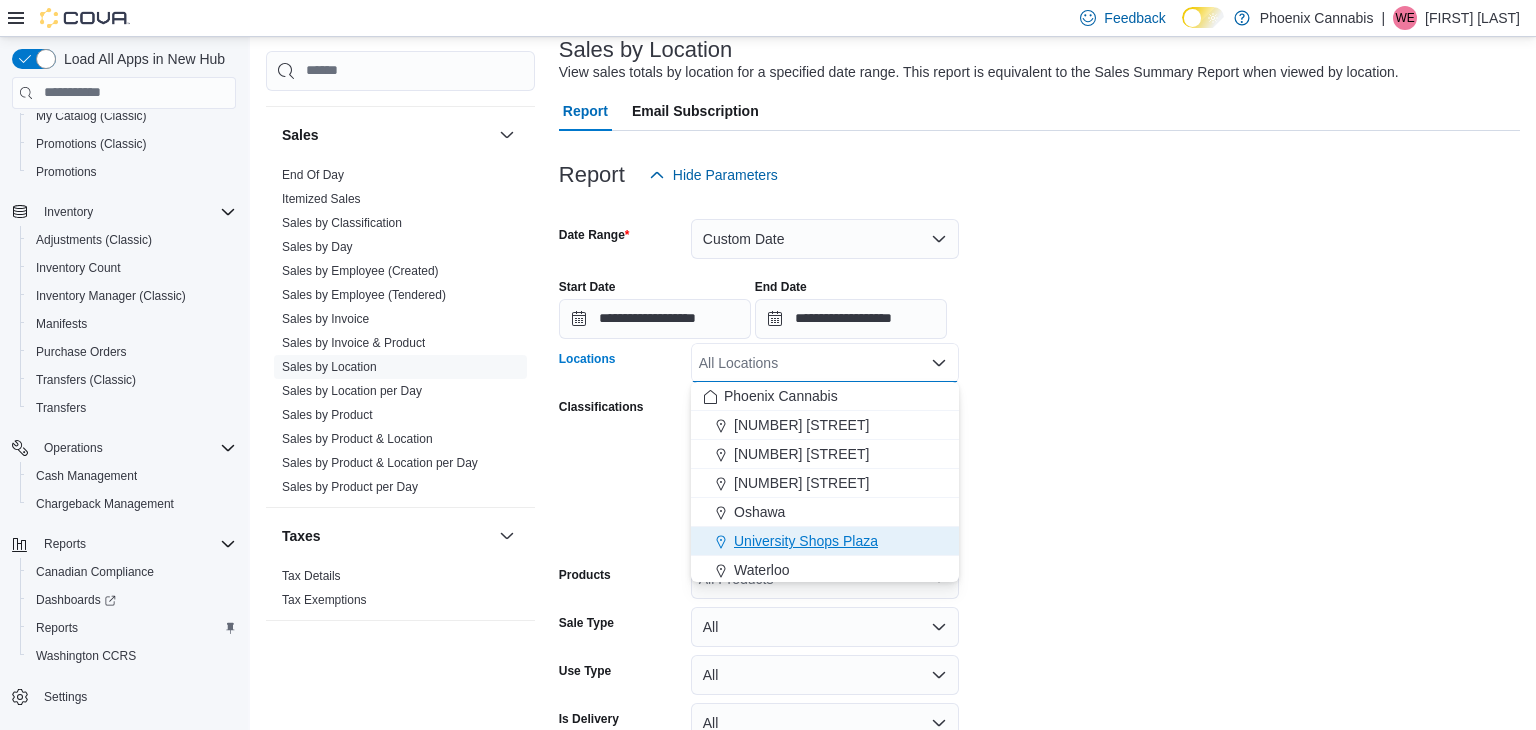 click on "University Shops Plaza" at bounding box center [806, 541] 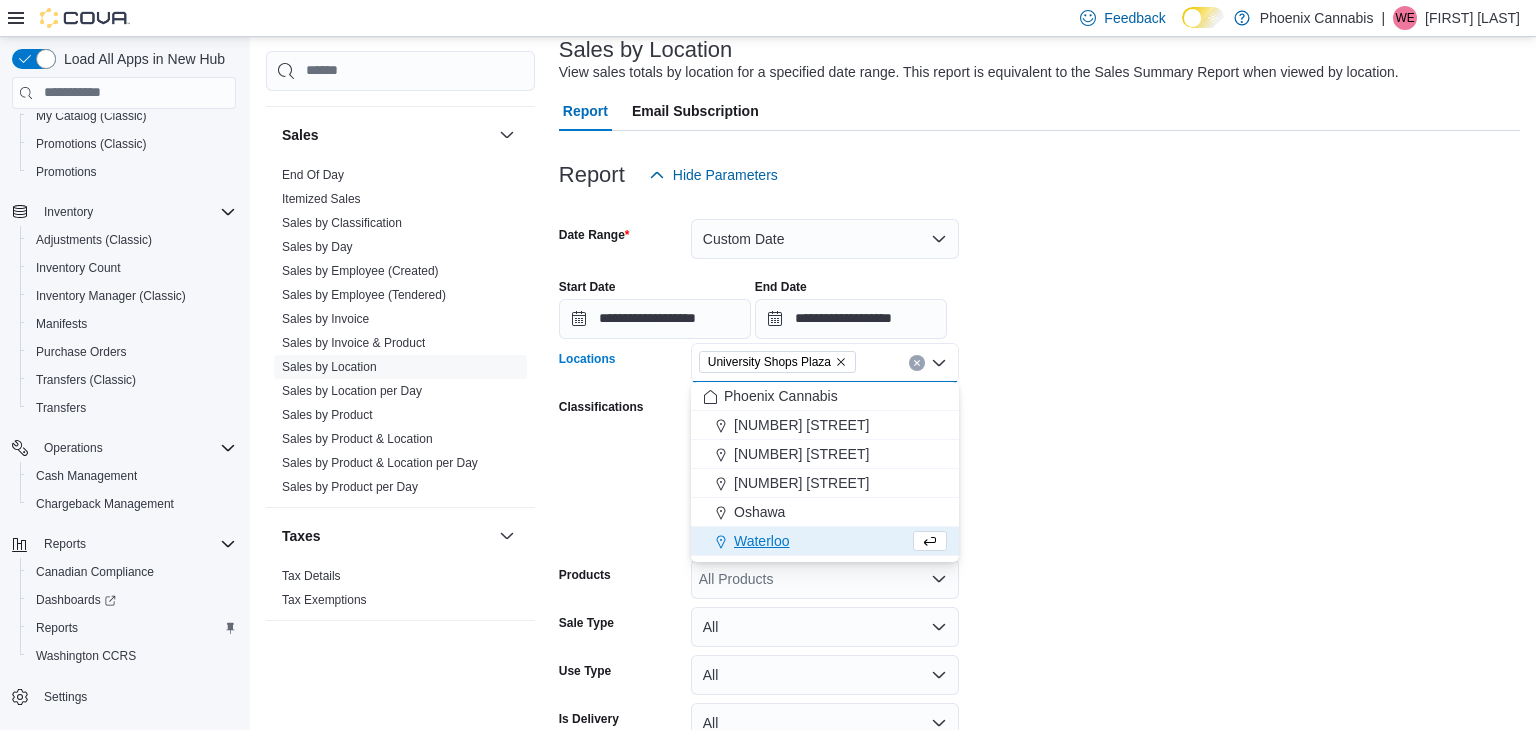click on "Waterloo" at bounding box center [762, 541] 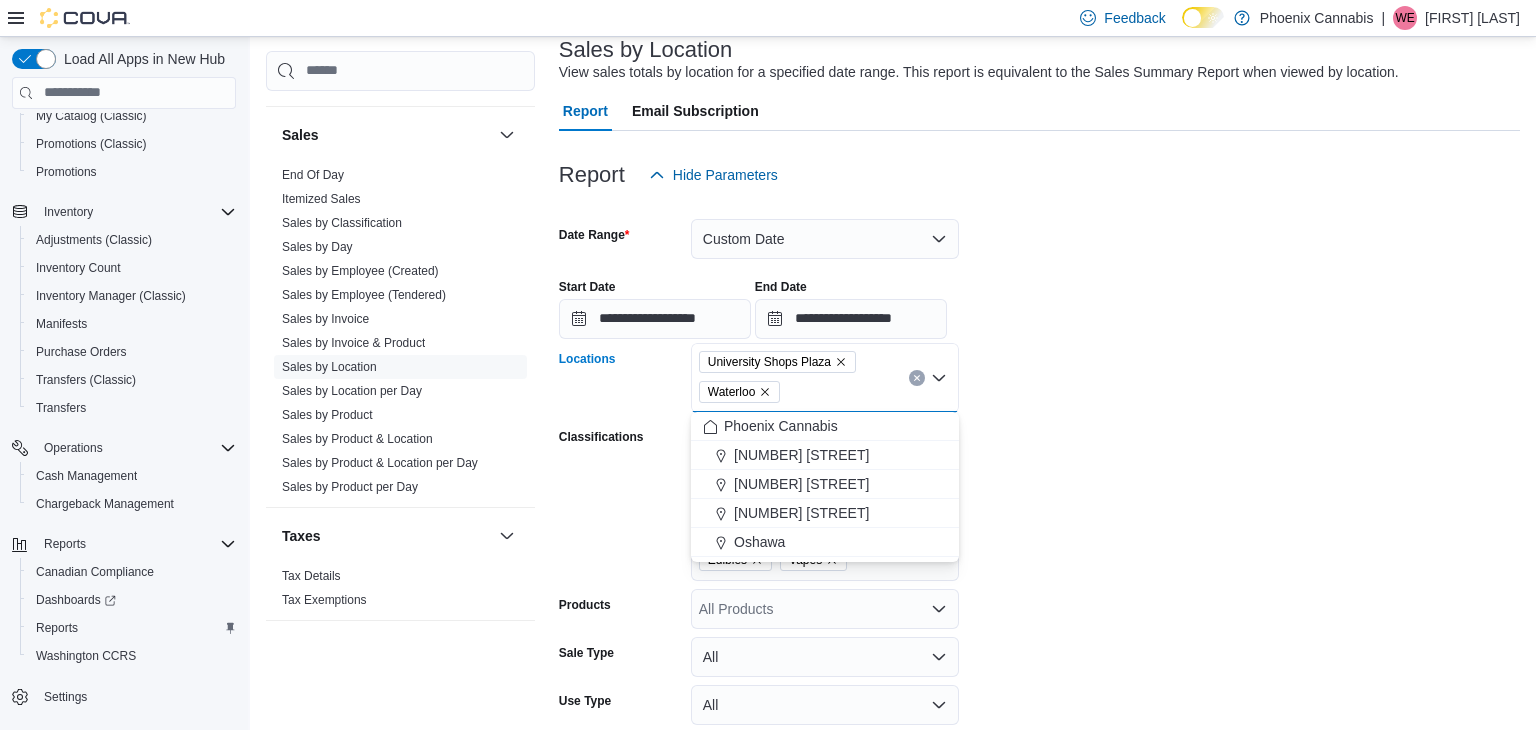 click on "**********" at bounding box center (1039, 512) 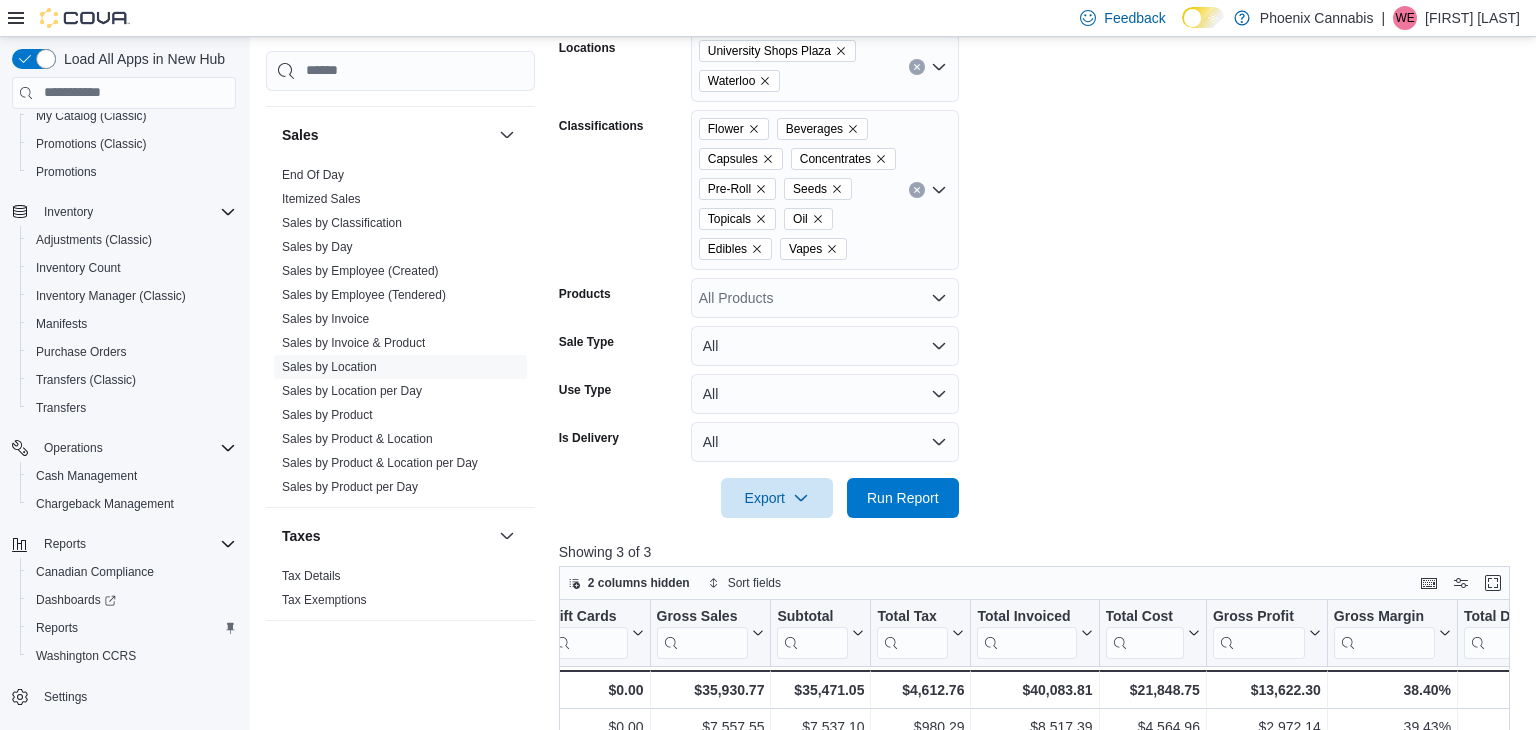 scroll, scrollTop: 509, scrollLeft: 0, axis: vertical 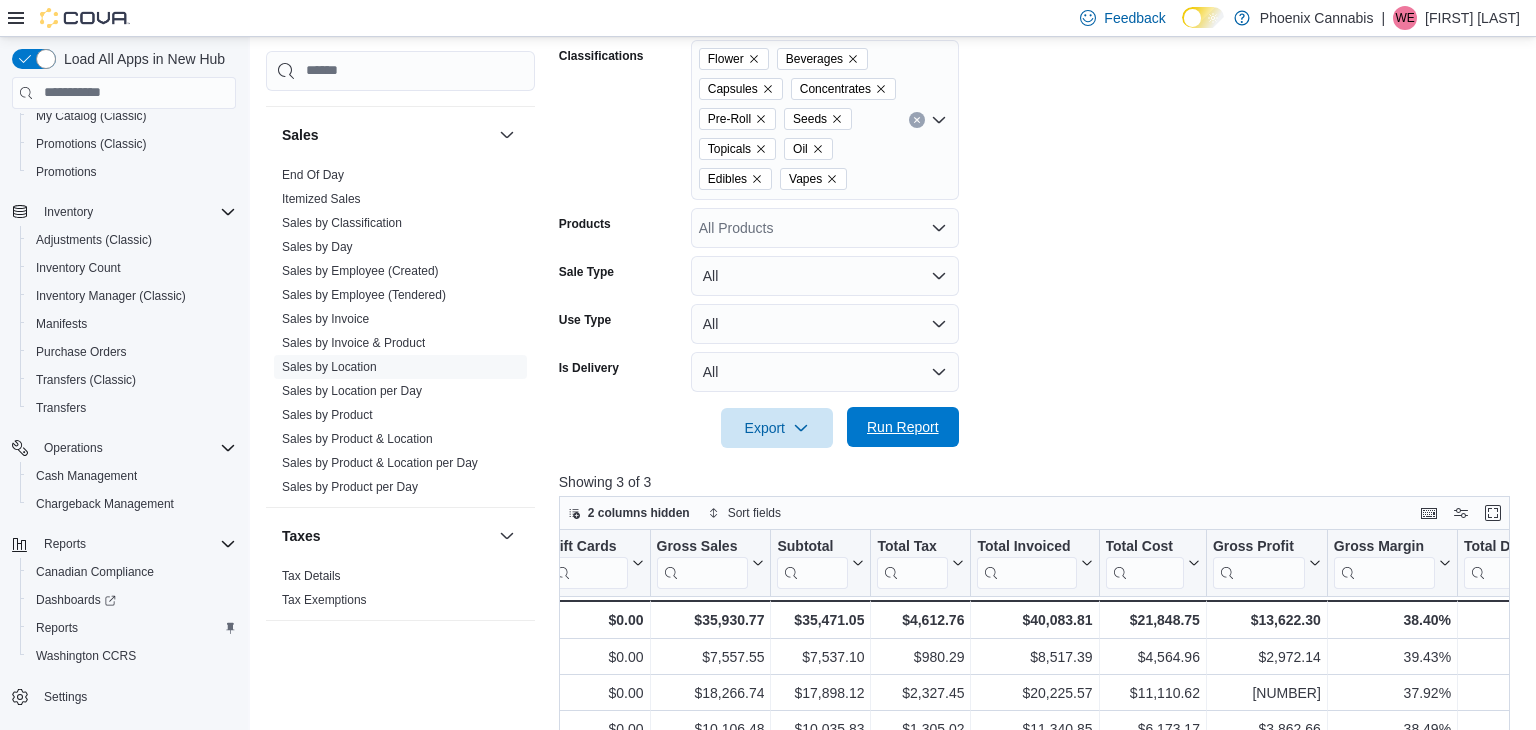click on "Run Report" at bounding box center (903, 427) 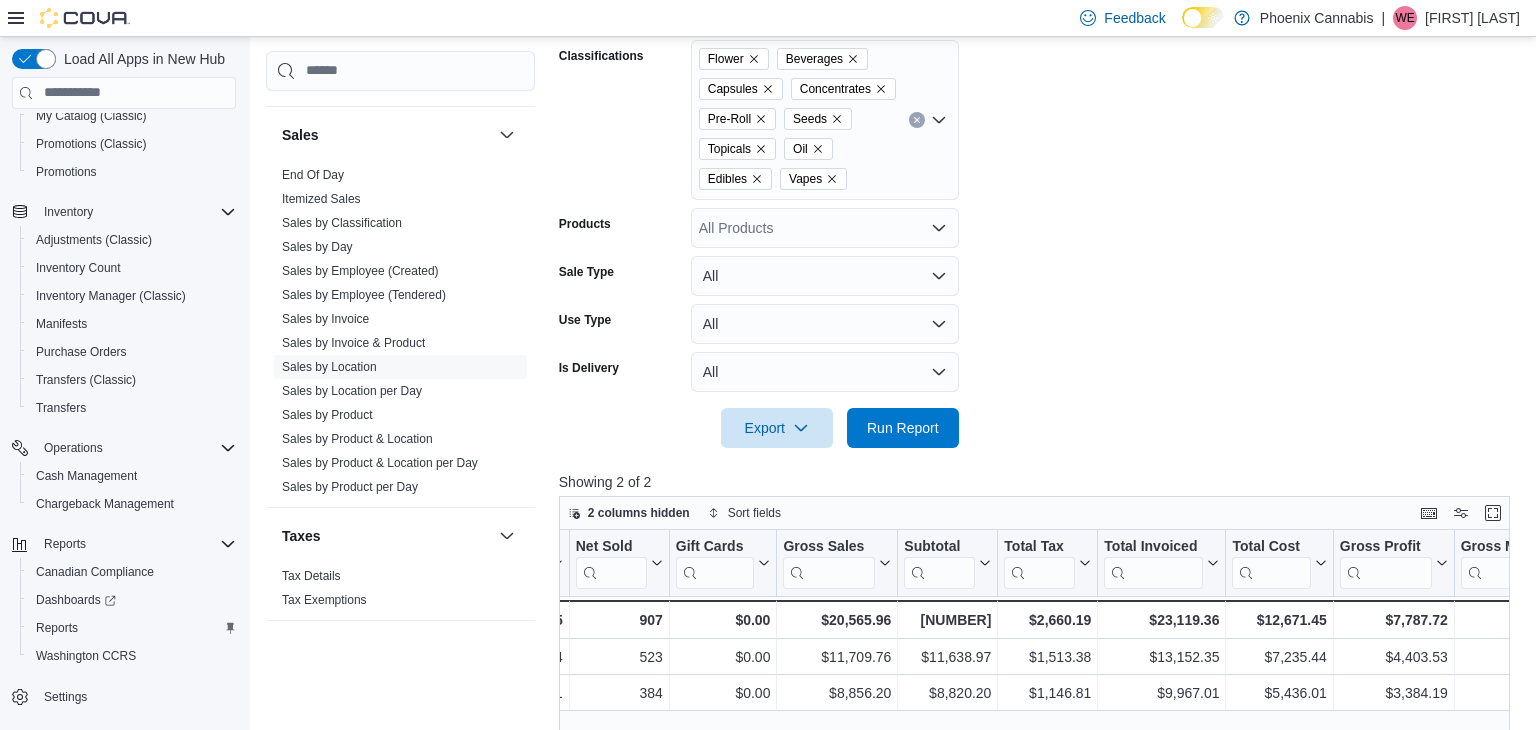 scroll, scrollTop: 0, scrollLeft: 440, axis: horizontal 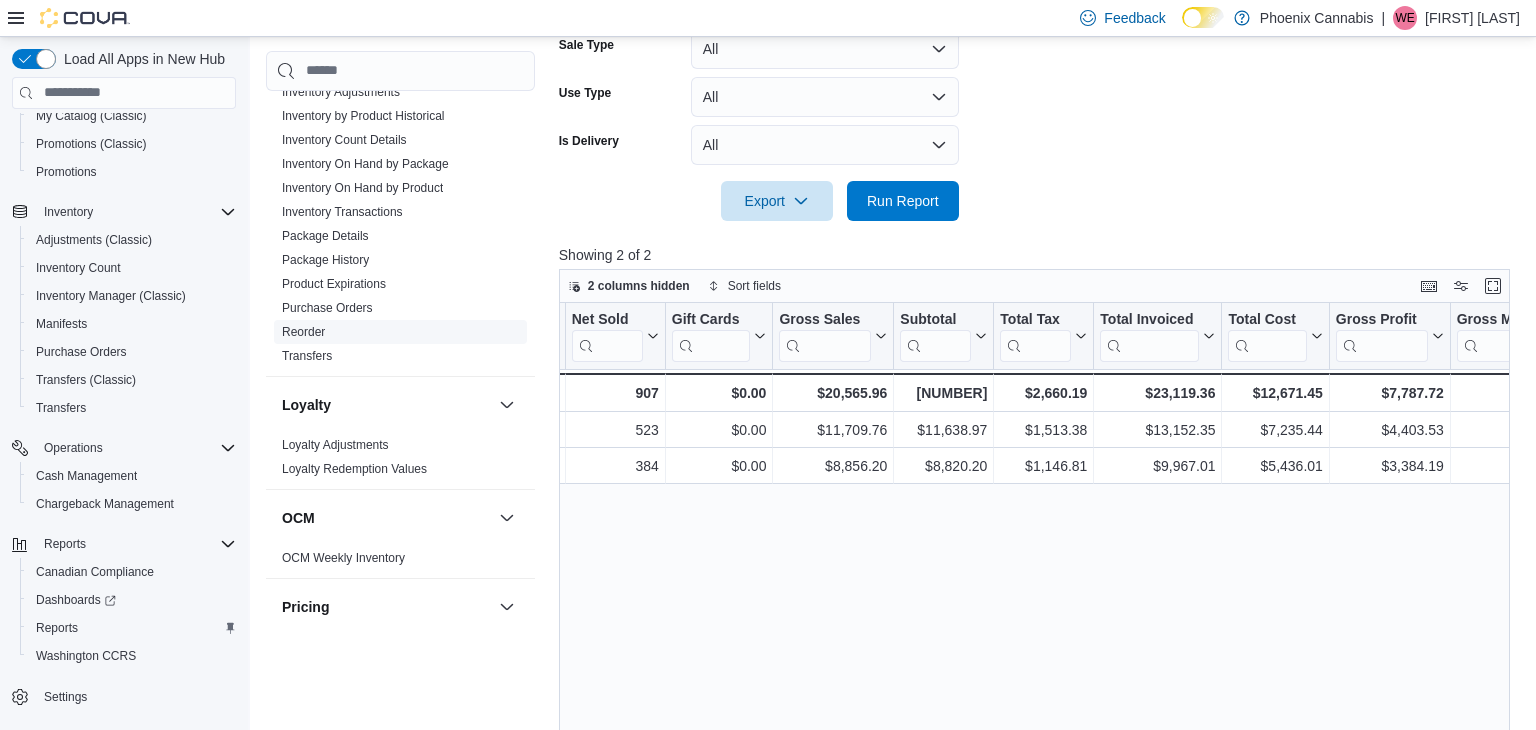click on "Reorder" at bounding box center (303, 331) 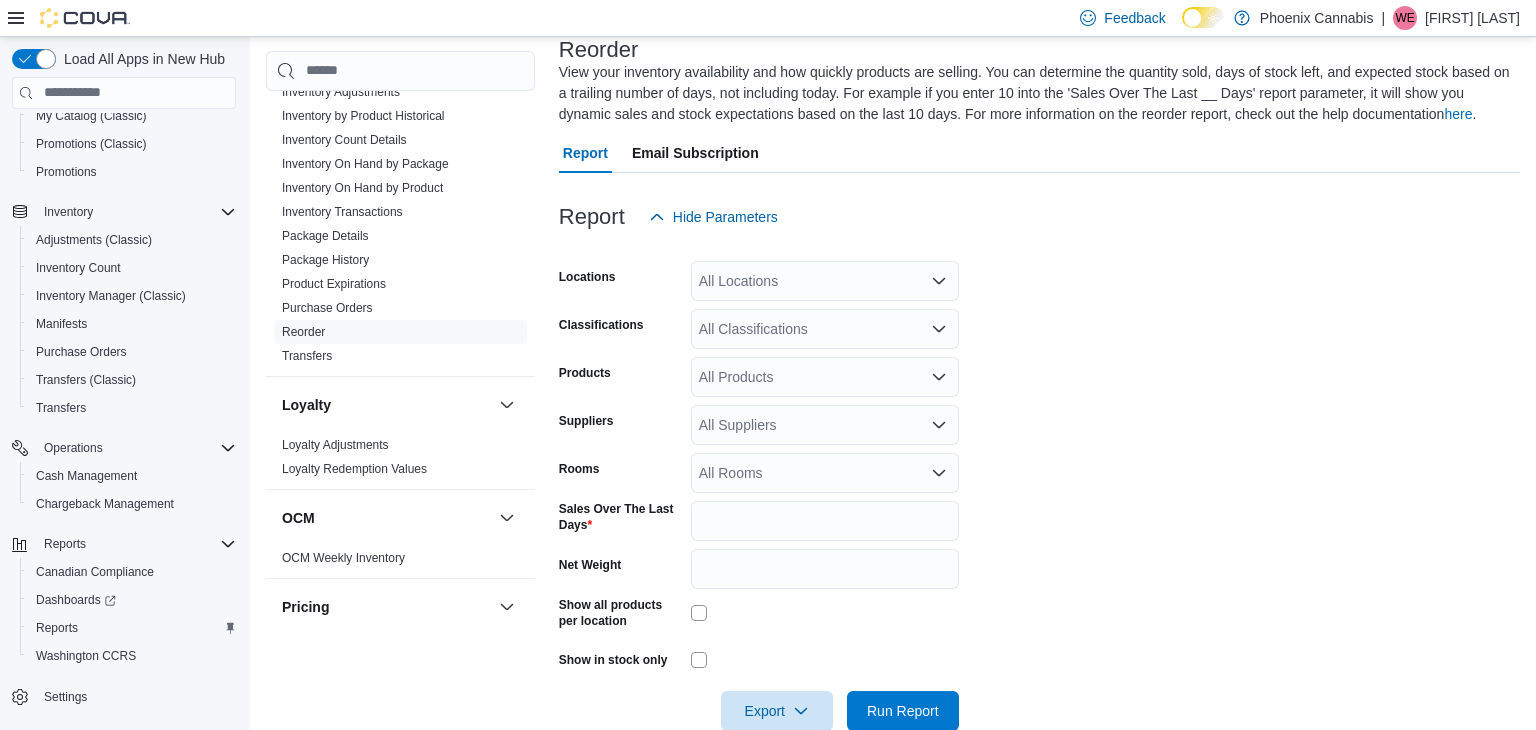 scroll, scrollTop: 88, scrollLeft: 0, axis: vertical 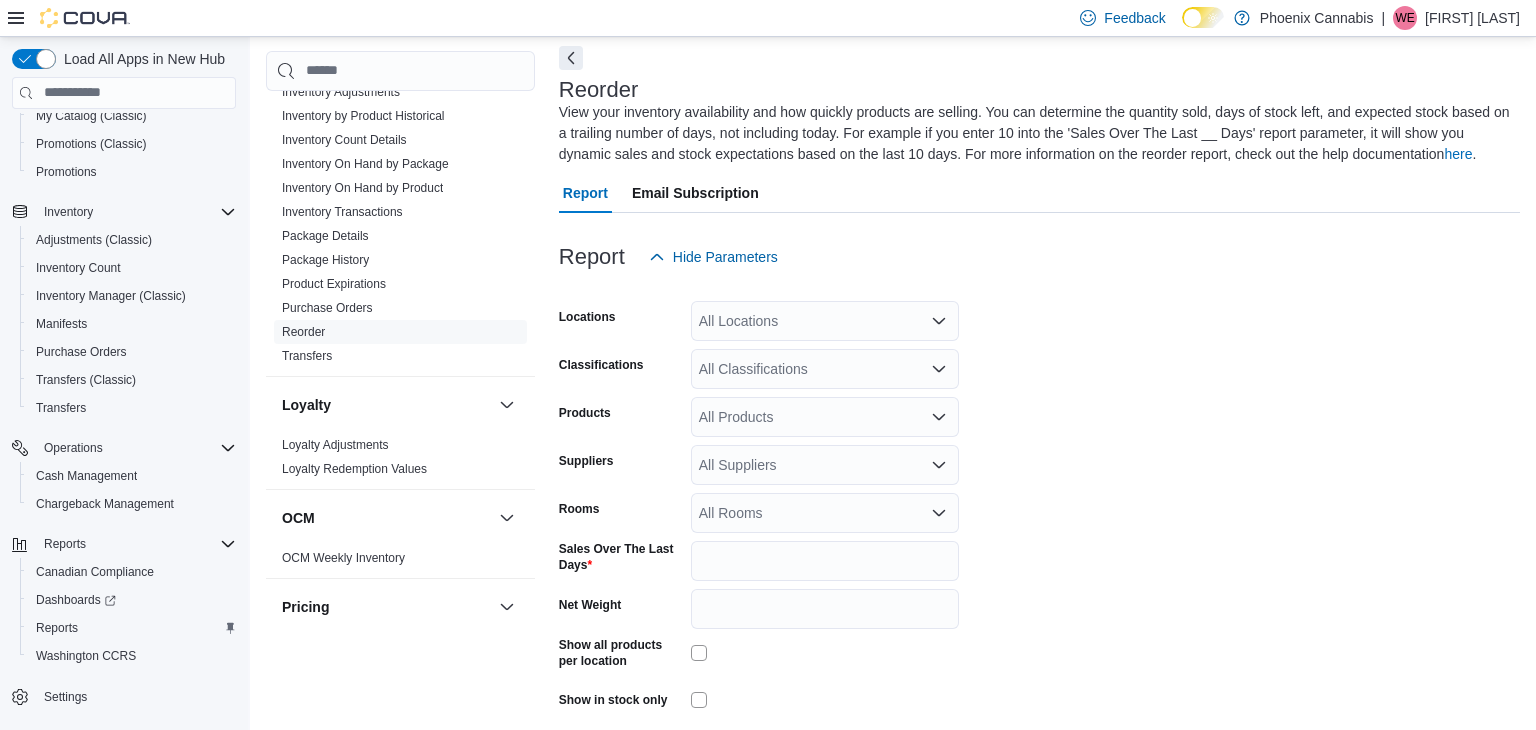 click on "All Locations" at bounding box center (825, 321) 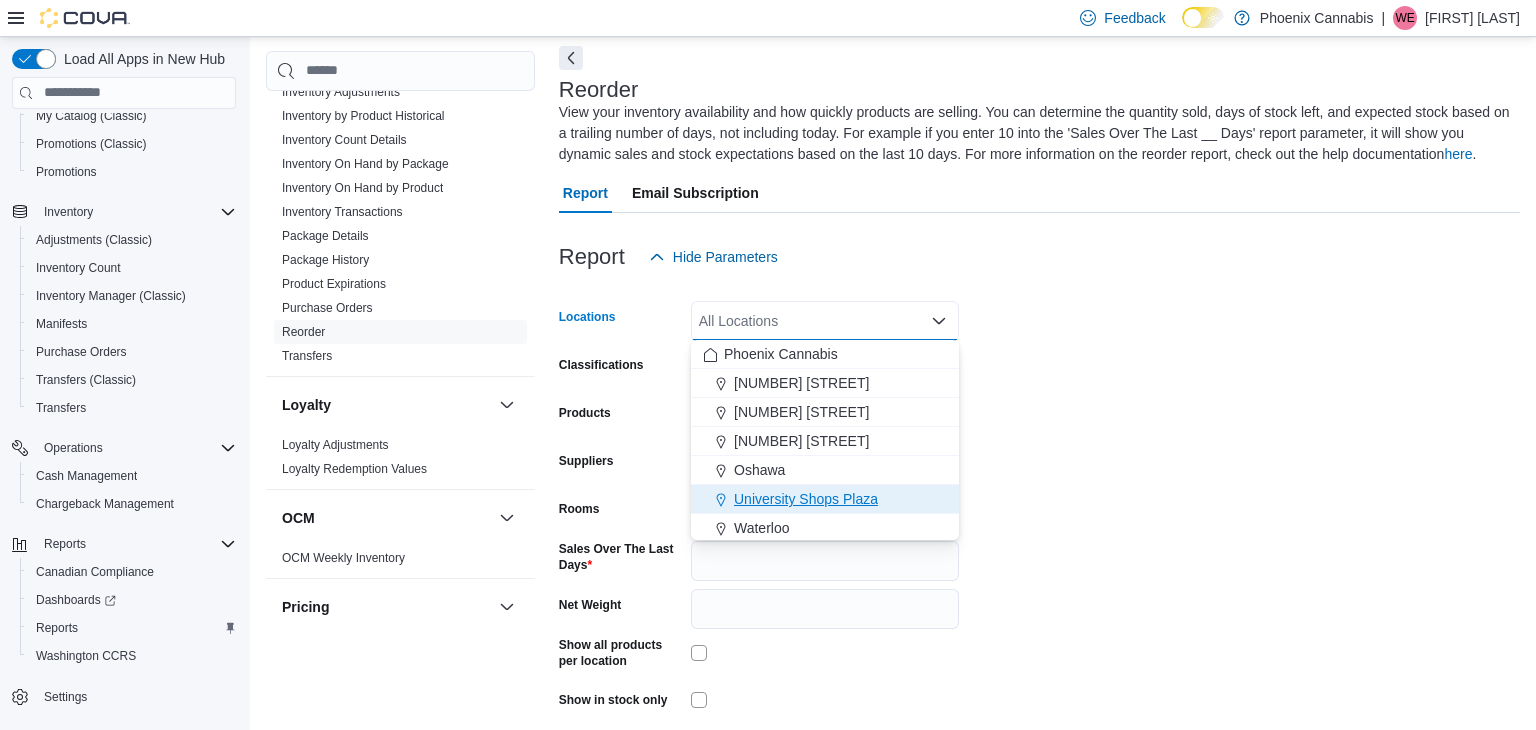click on "University Shops Plaza" at bounding box center [806, 499] 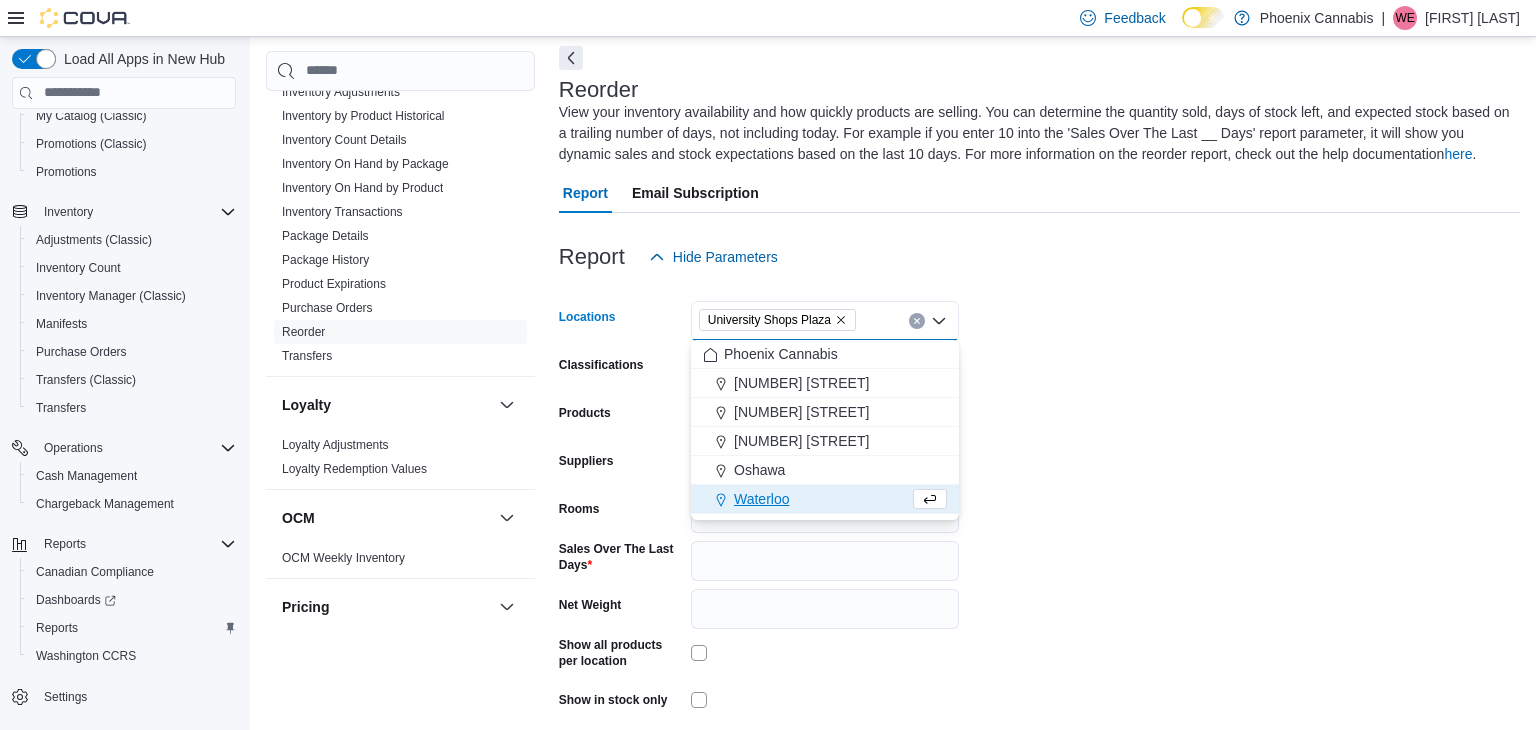 click on "Locations University Shops Plaza Combo box. Selected. University Shops Plaza. Press Backspace to delete University Shops Plaza. Combo box input. All Locations. Type some text or, to display a list of choices, press Down Arrow. To exit the list of choices, press Escape. Classifications All Classifications Products All Products Suppliers All Suppliers Rooms All Rooms Sales Over The Last Days * Net Weight Show all products per location Show in stock only Export  Run Report" at bounding box center (1039, 524) 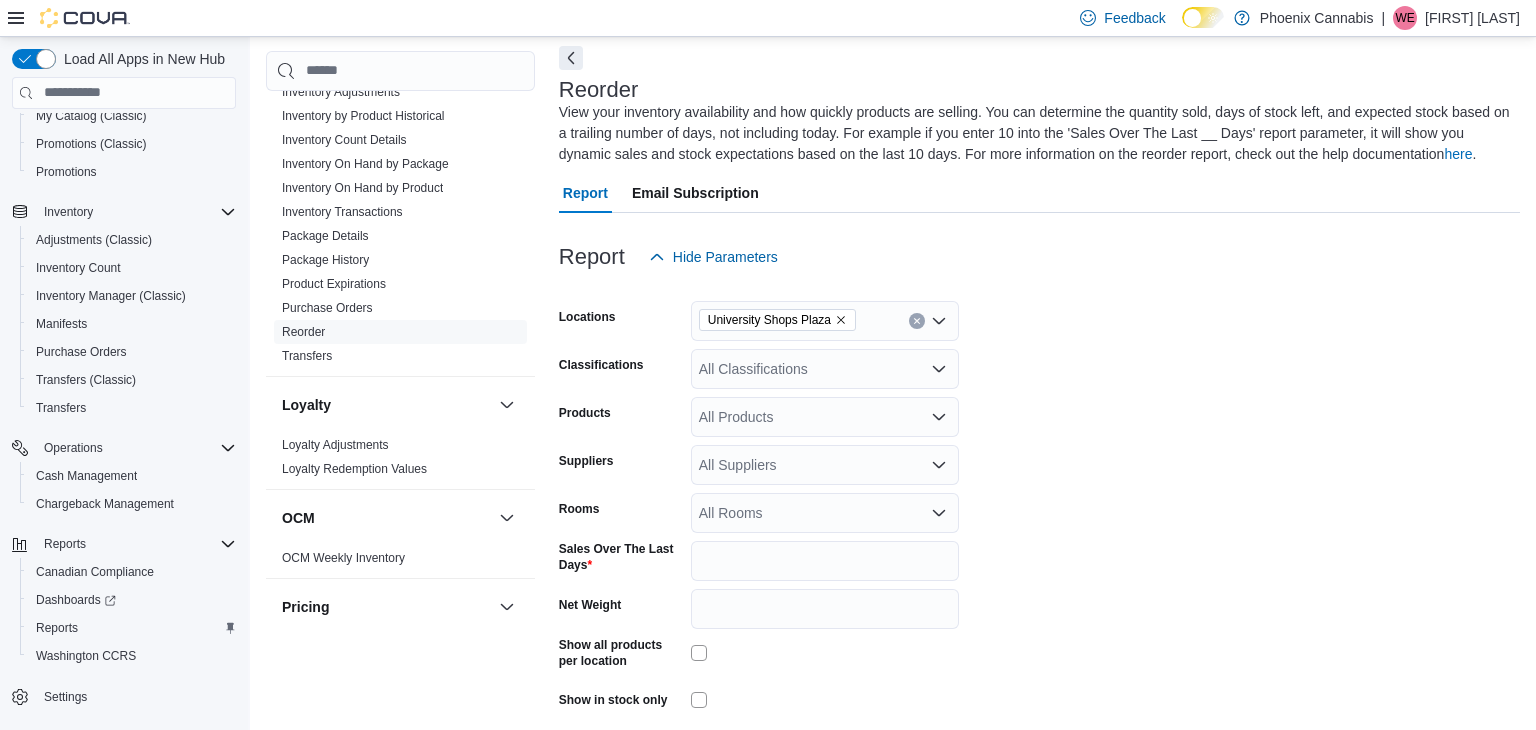 scroll, scrollTop: 168, scrollLeft: 0, axis: vertical 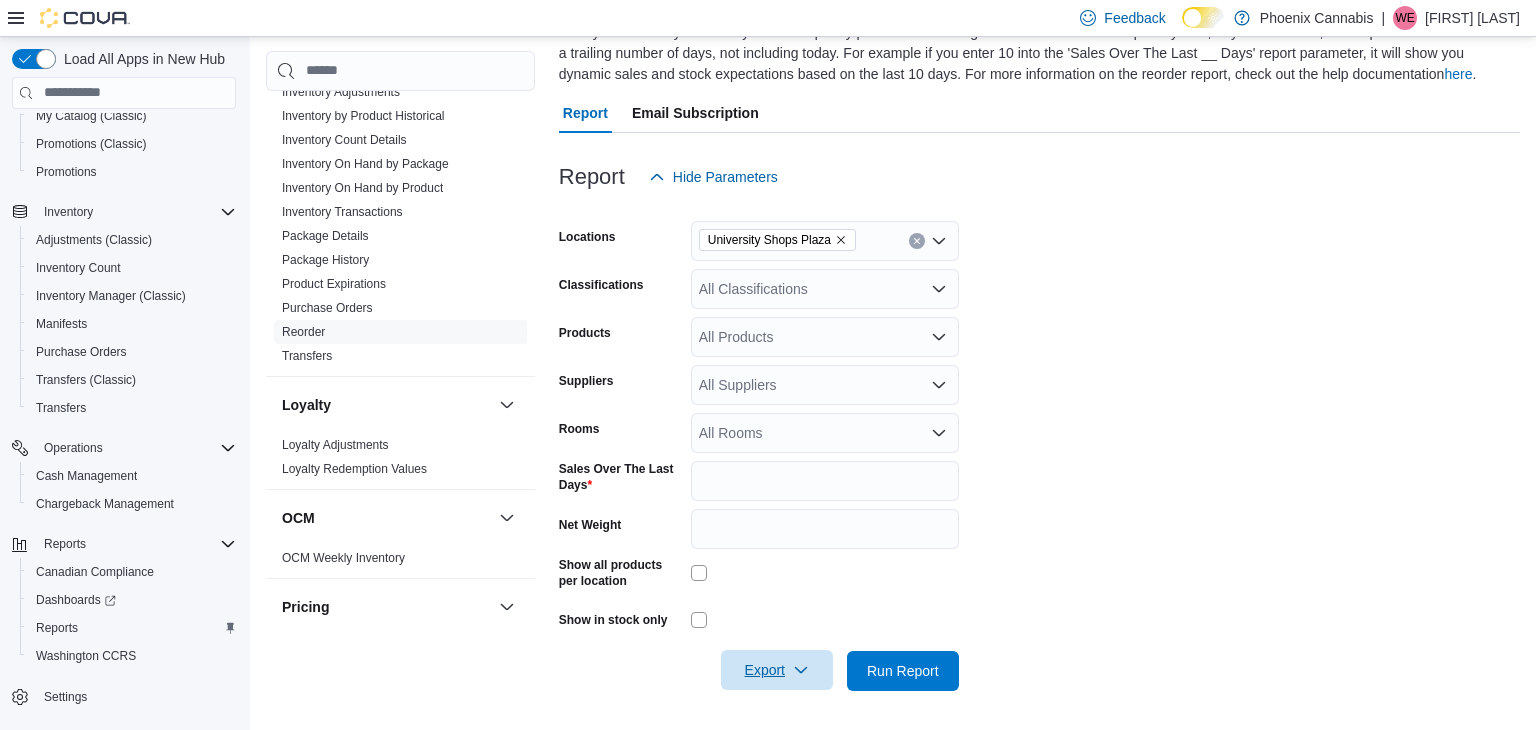 click on "Export" at bounding box center [777, 670] 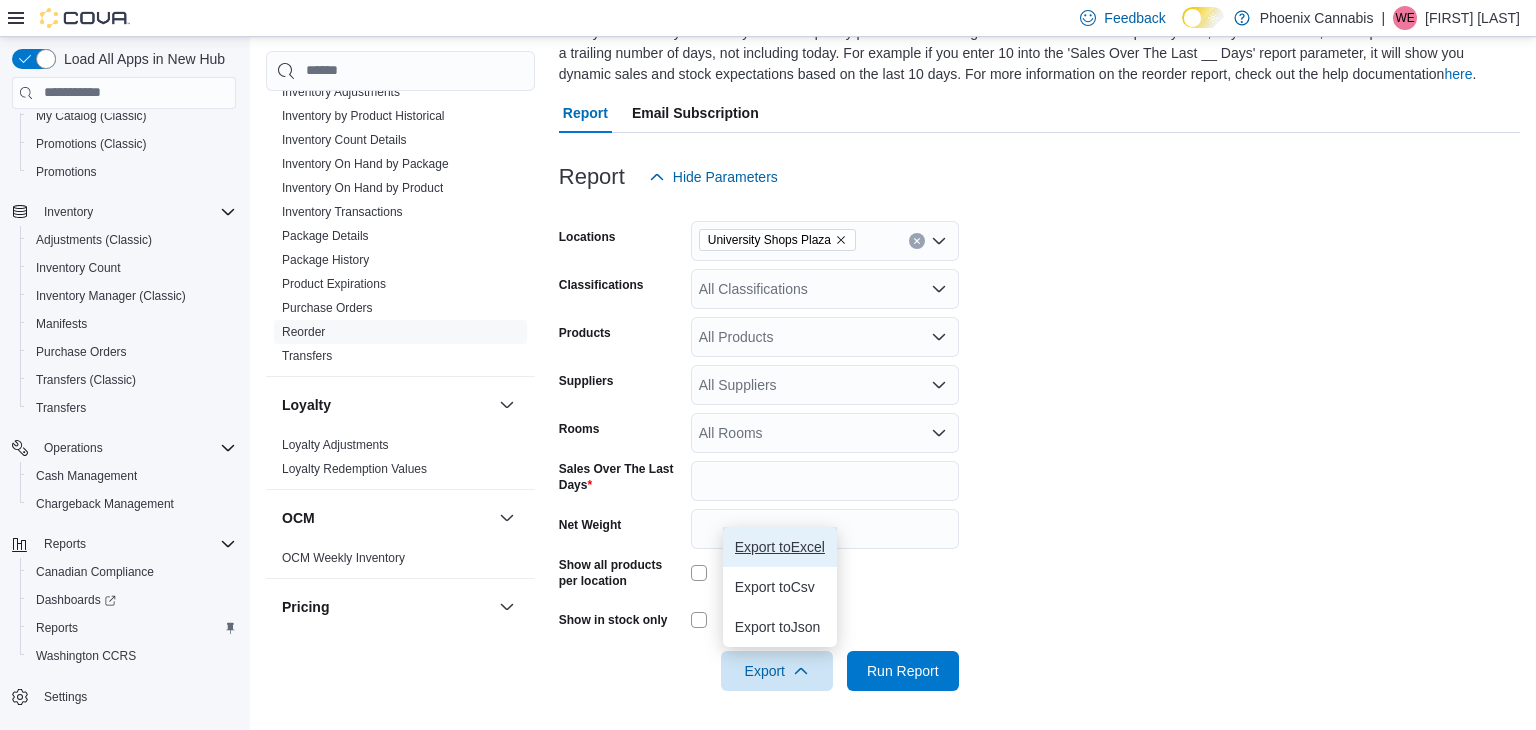 click on "Export to  Excel" at bounding box center [780, 547] 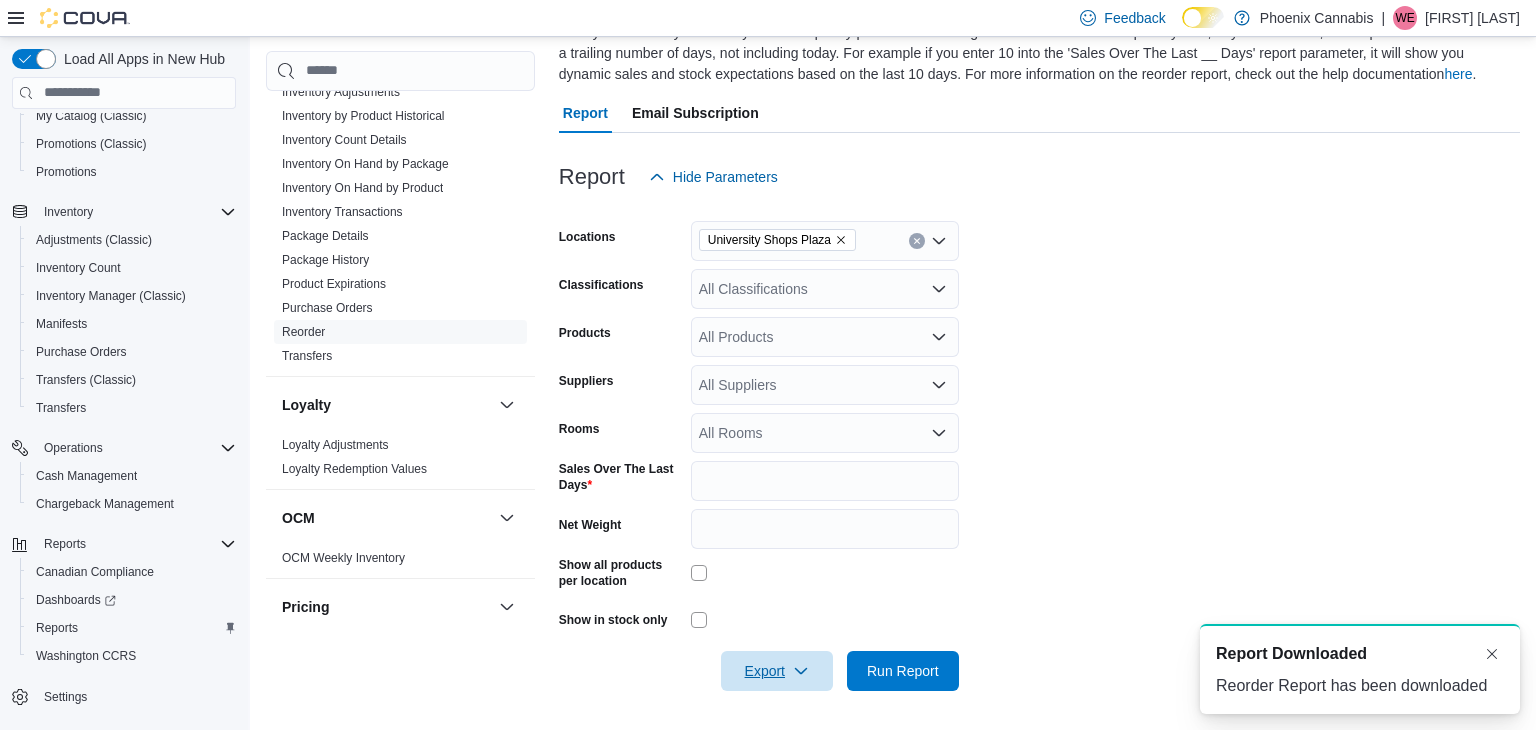 scroll, scrollTop: 0, scrollLeft: 0, axis: both 